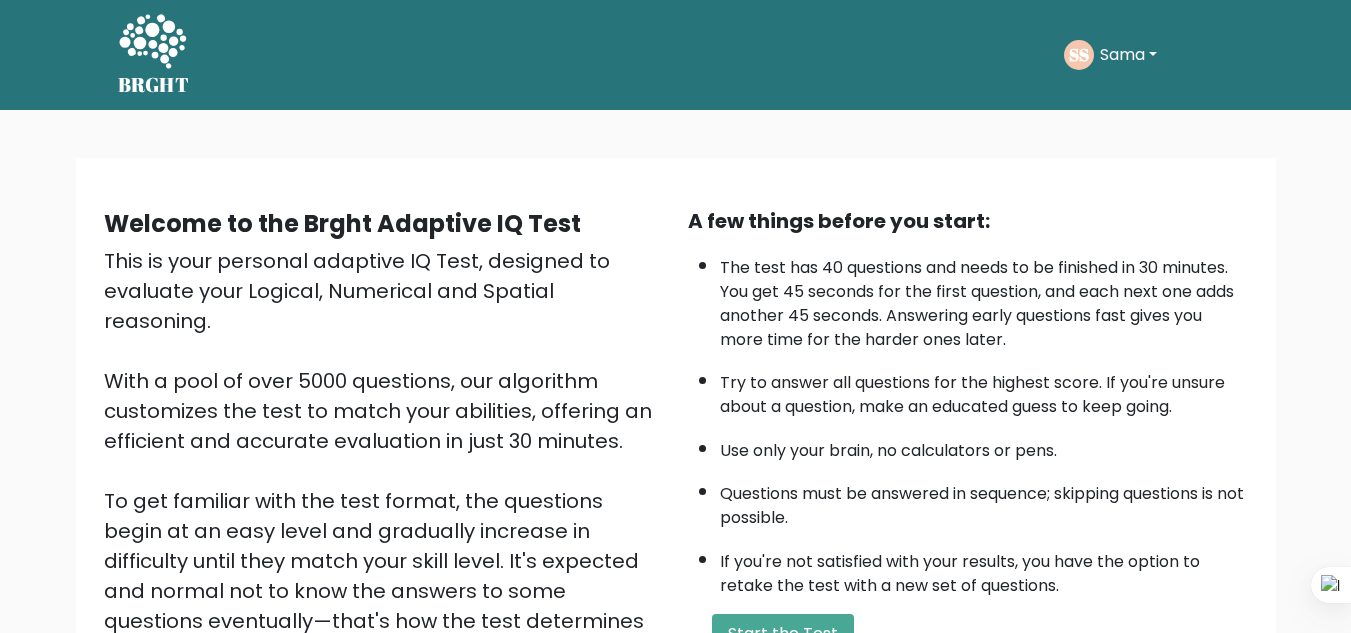 scroll, scrollTop: 283, scrollLeft: 0, axis: vertical 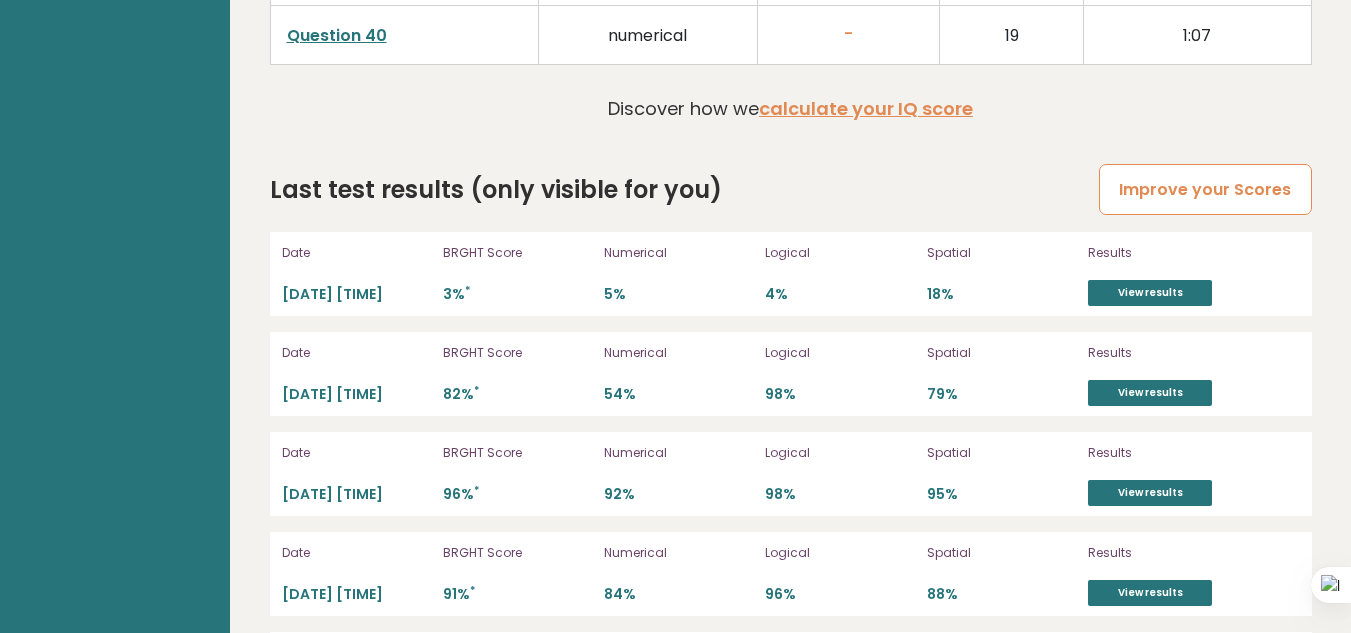 click on "Improve your Scores" at bounding box center (1205, 189) 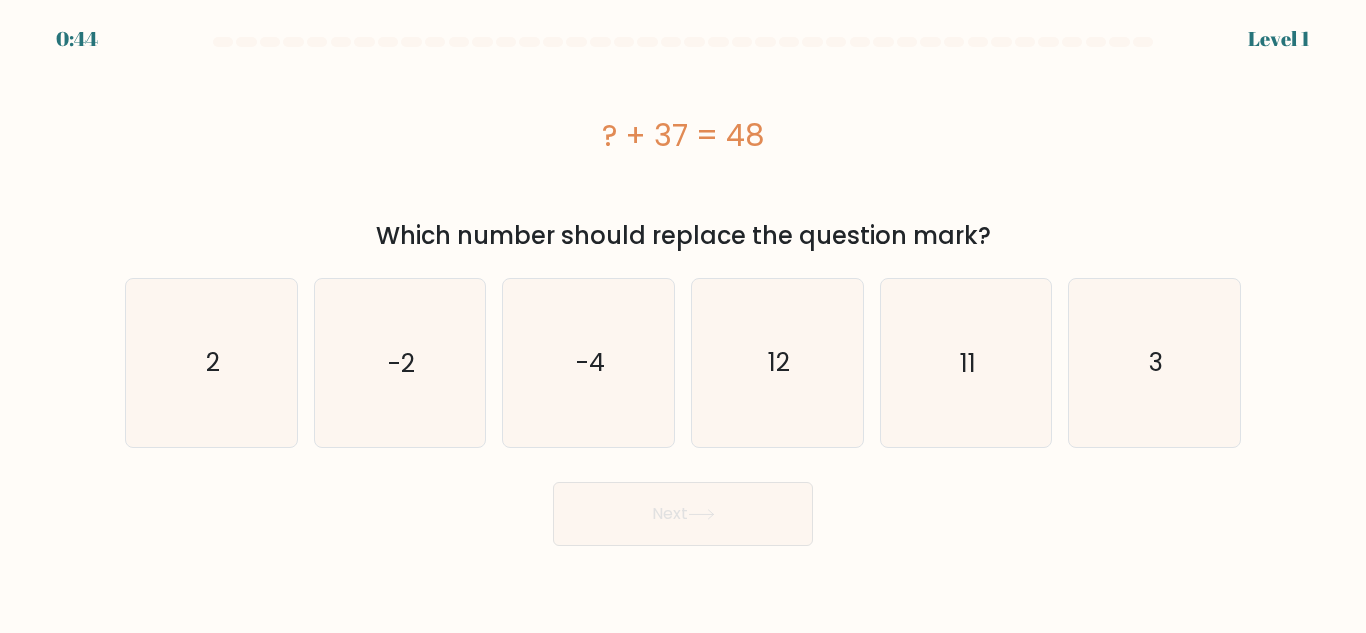 scroll, scrollTop: 0, scrollLeft: 0, axis: both 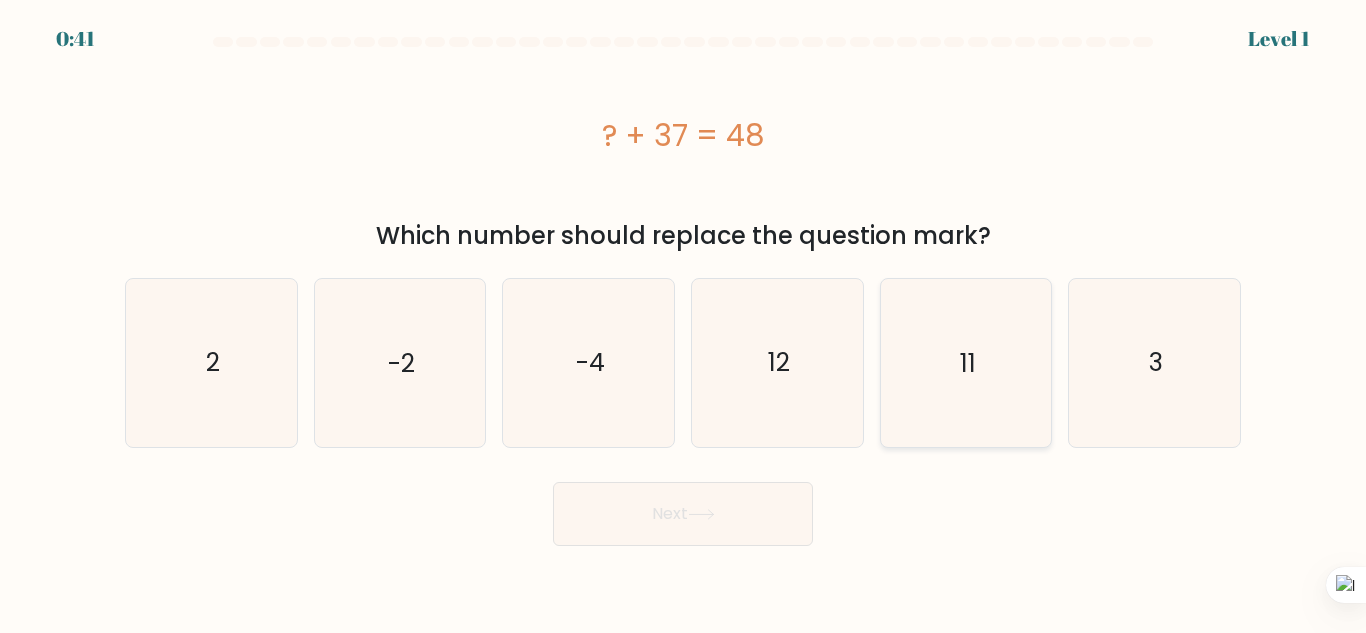 click on "11" at bounding box center (965, 362) 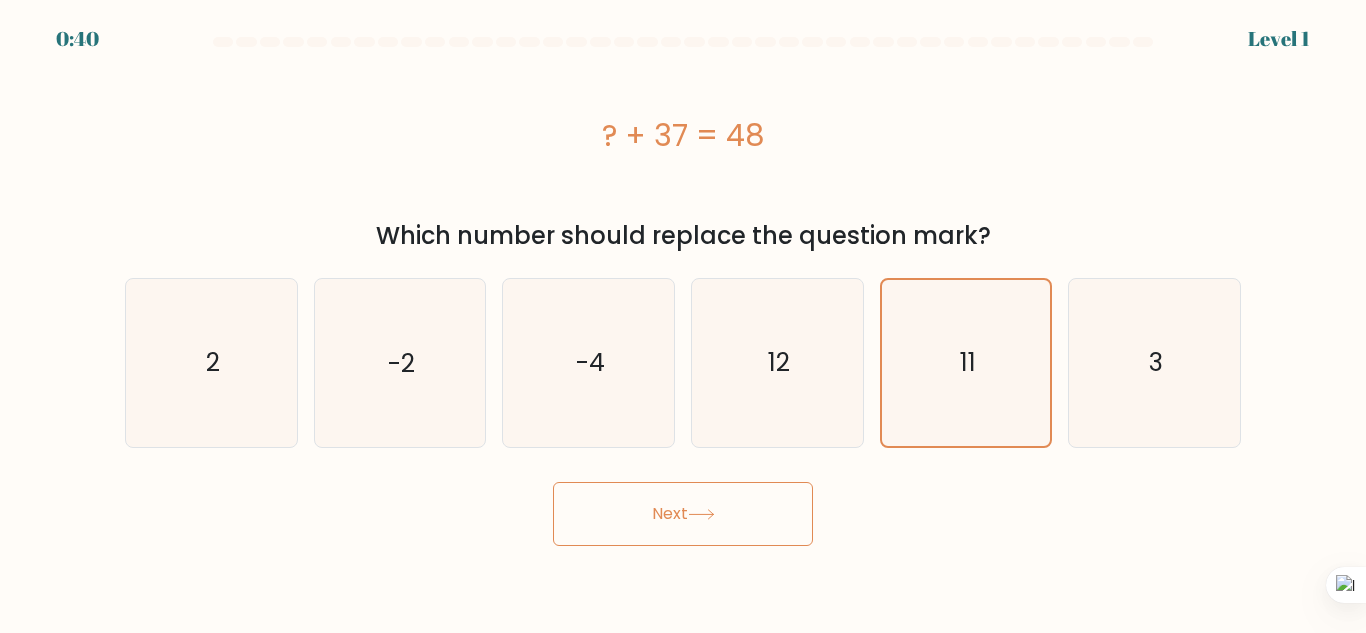click on "Next" at bounding box center [683, 514] 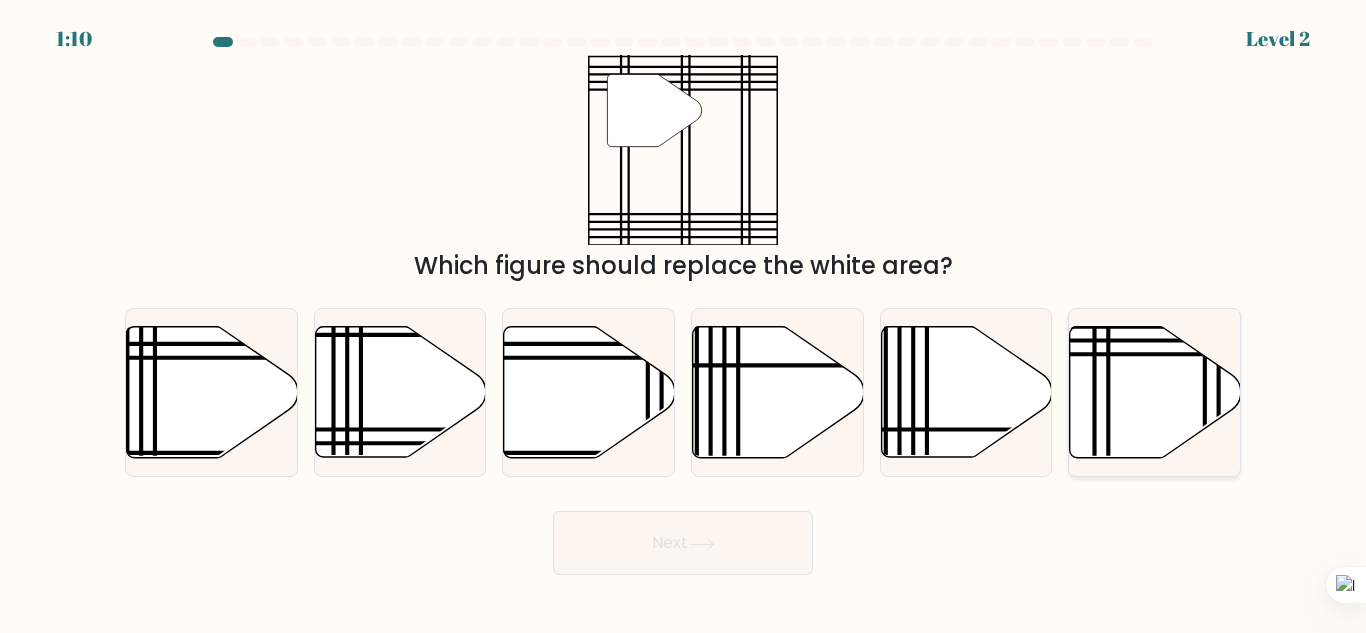 click at bounding box center (1155, 392) 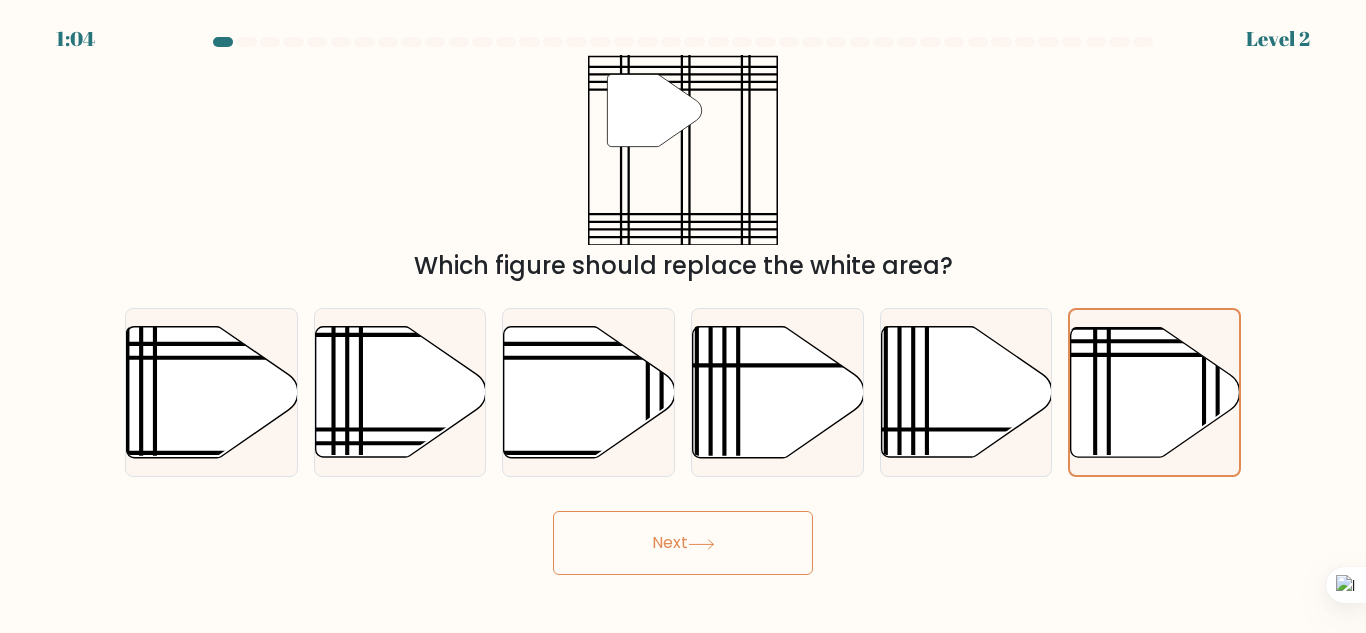 click on "Next" at bounding box center [683, 543] 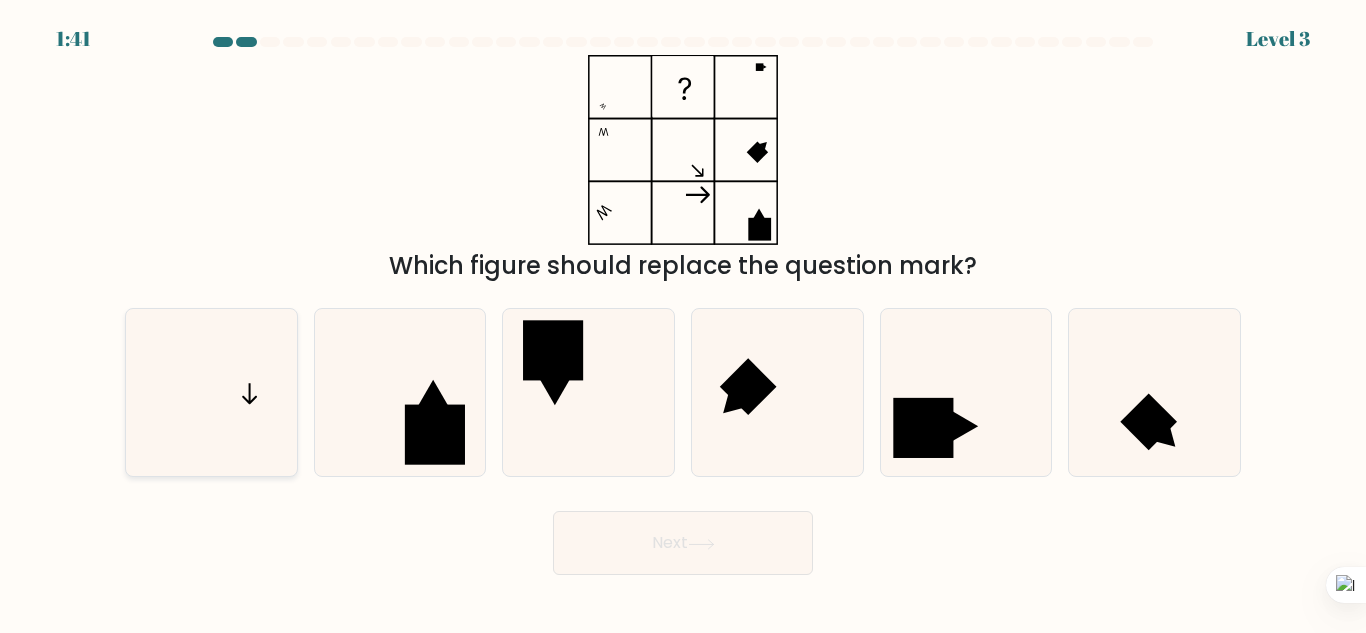 click at bounding box center (211, 392) 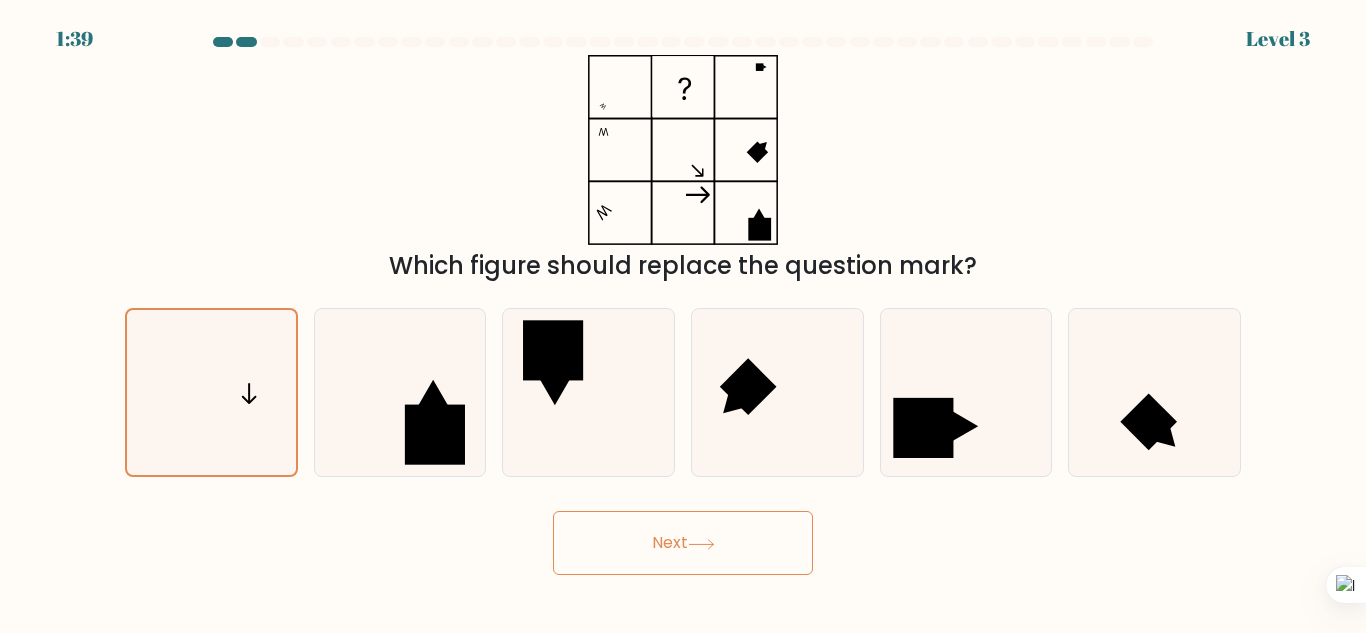 click on "Next" at bounding box center (683, 543) 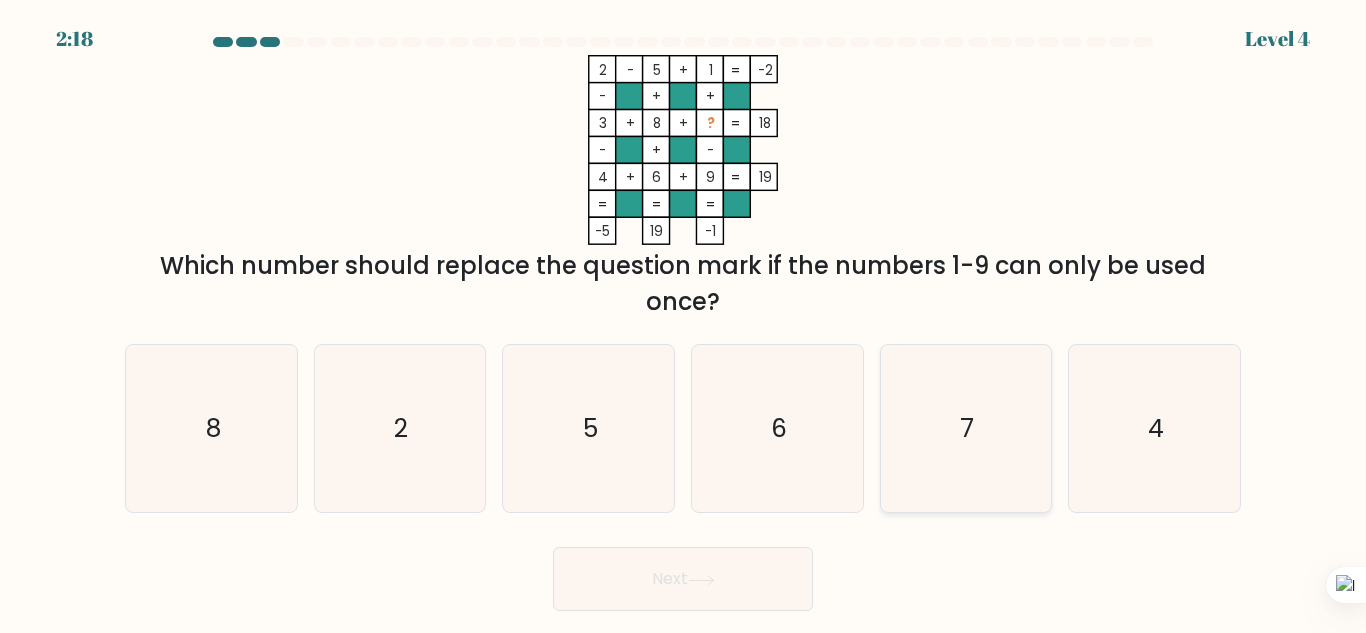 click on "7" at bounding box center (965, 428) 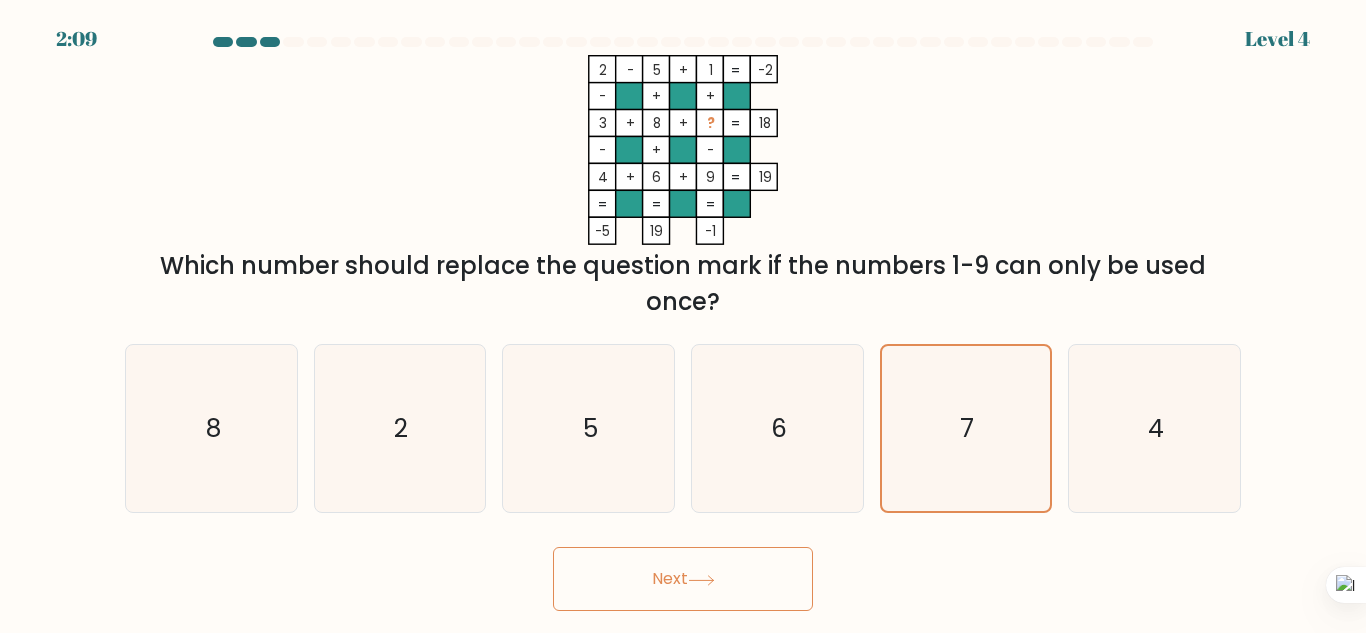click at bounding box center [701, 579] 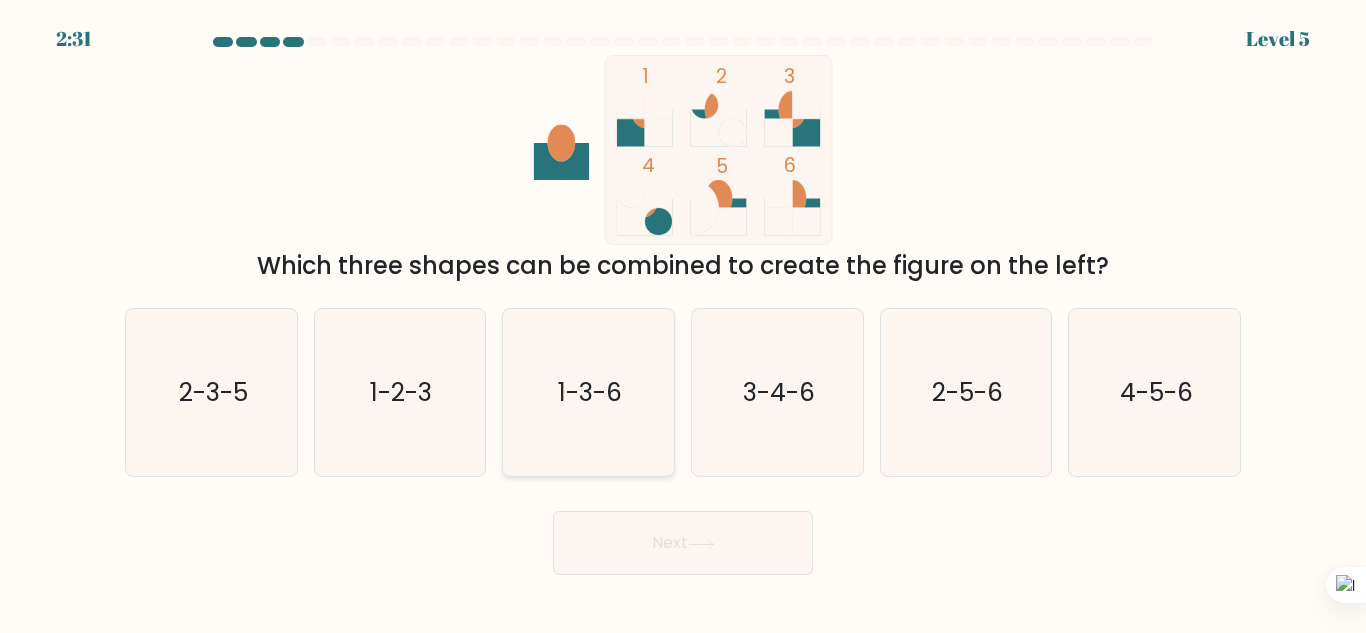 click on "1-3-6" at bounding box center (588, 392) 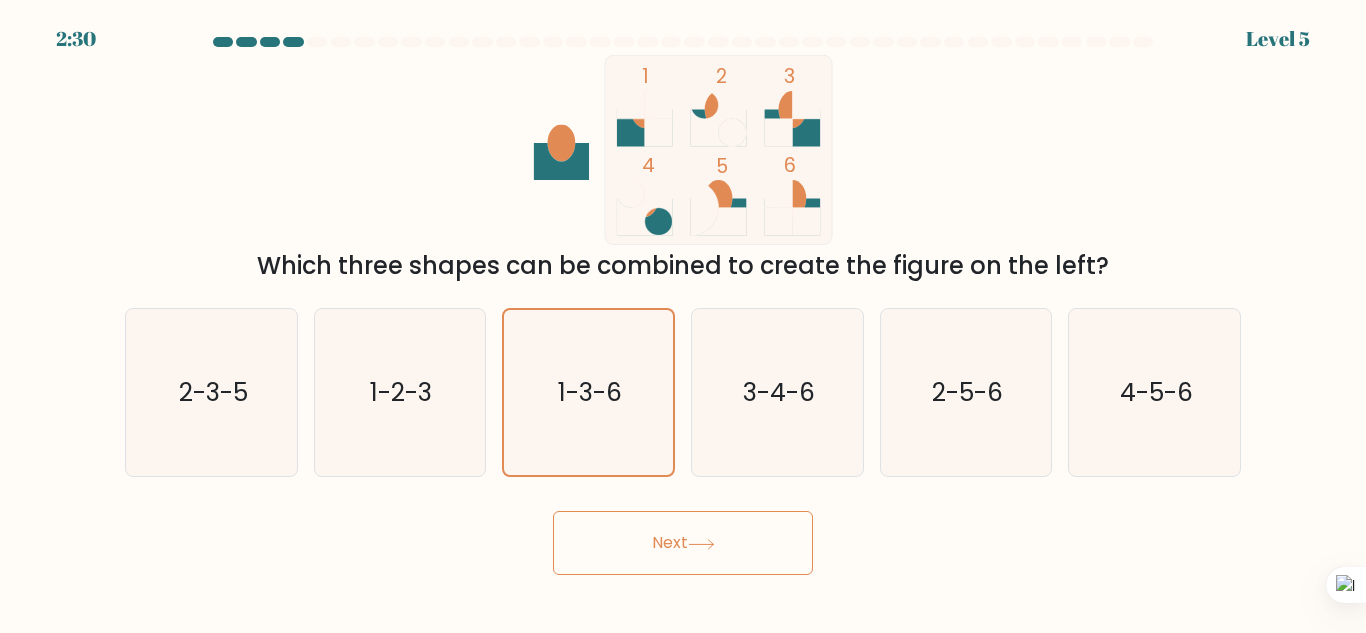 click on "Next" at bounding box center (683, 543) 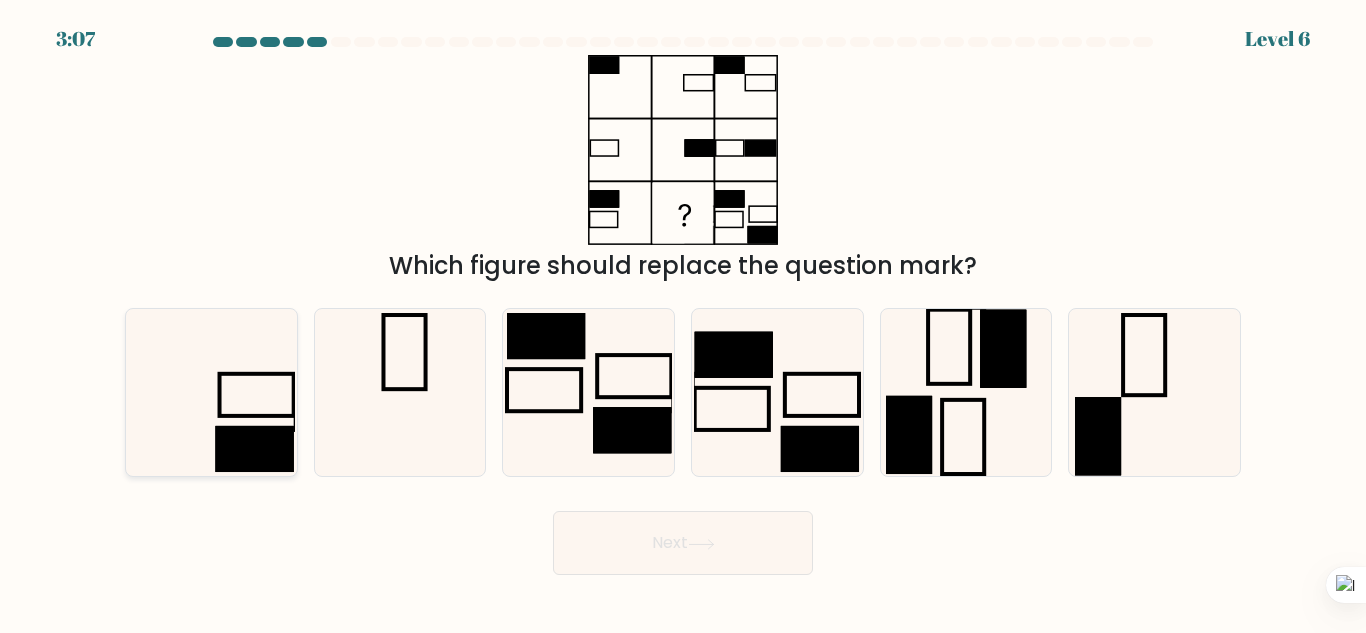 click at bounding box center [211, 392] 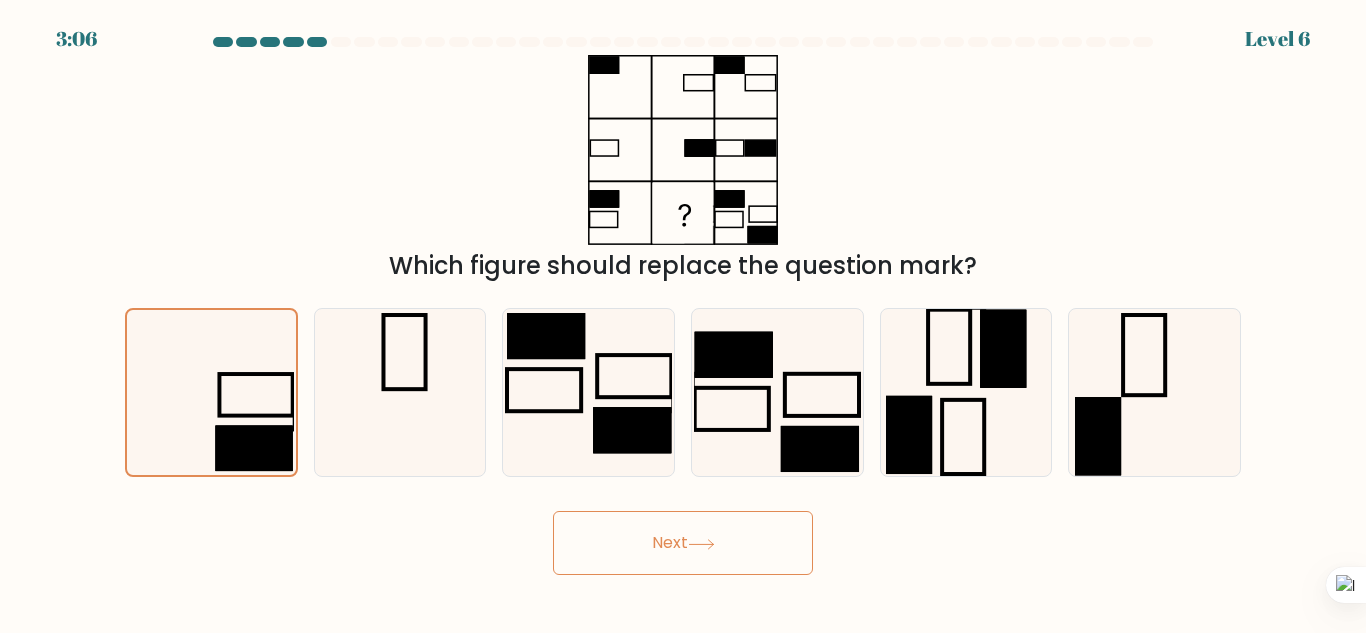click on "Next" at bounding box center [683, 543] 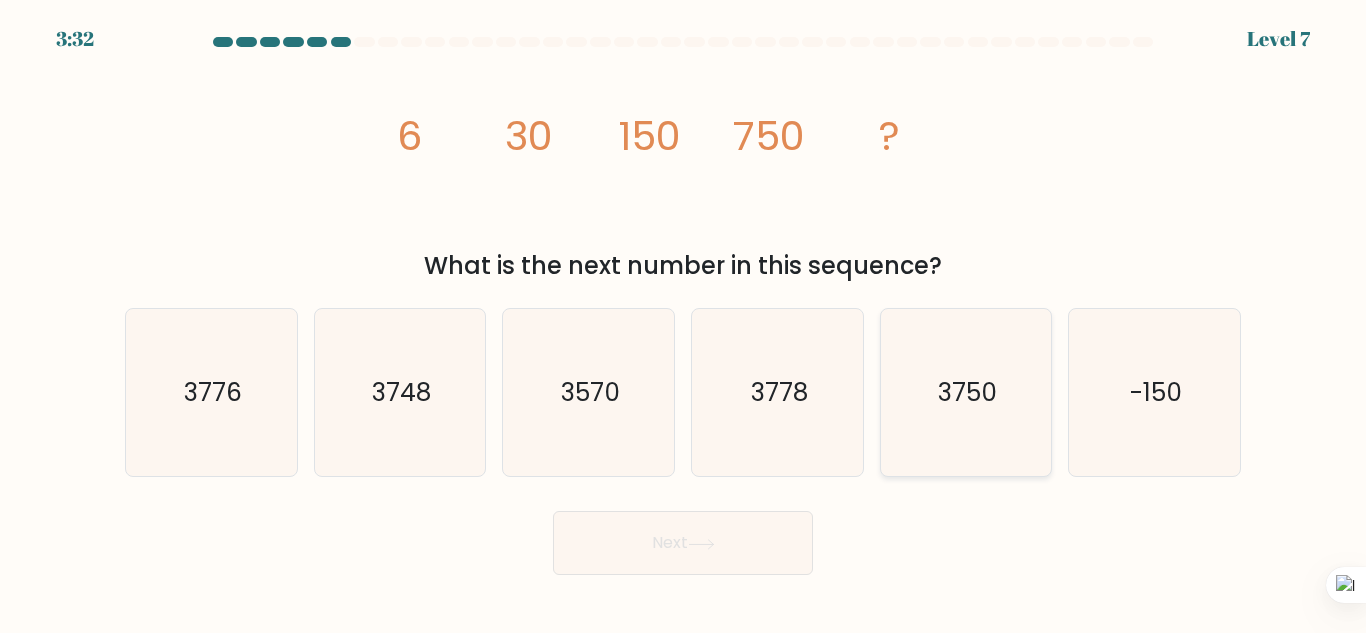 click on "3750" at bounding box center [965, 392] 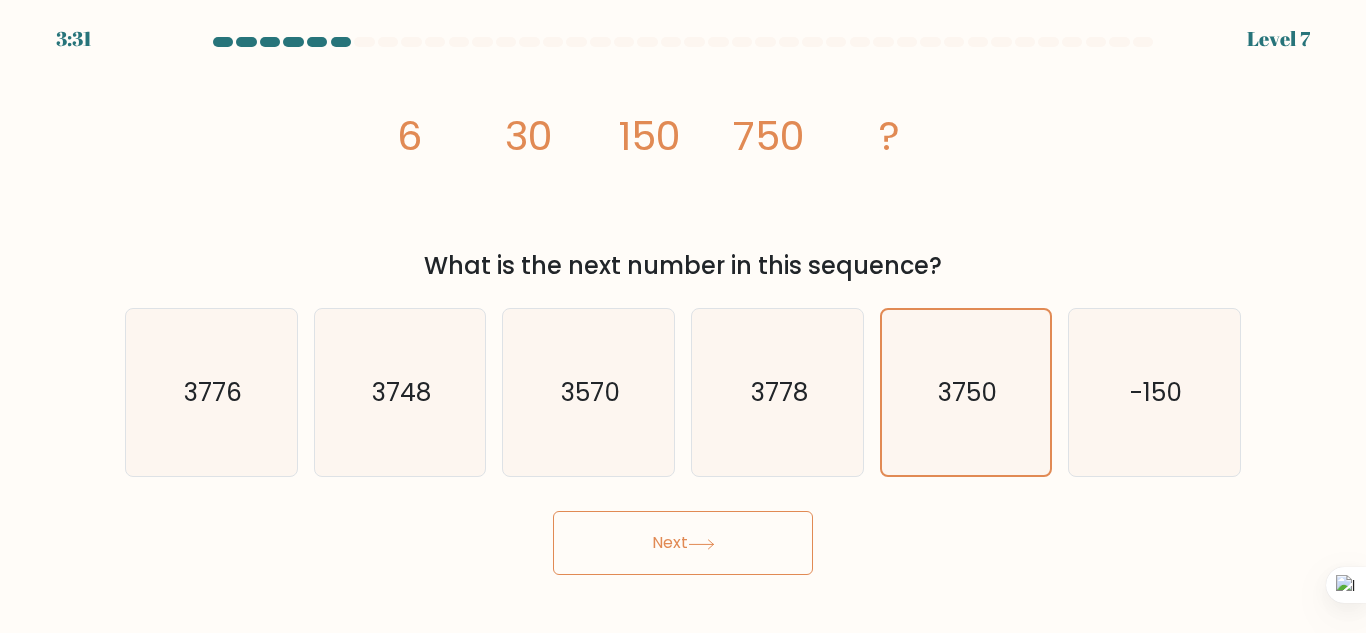 click at bounding box center (701, 544) 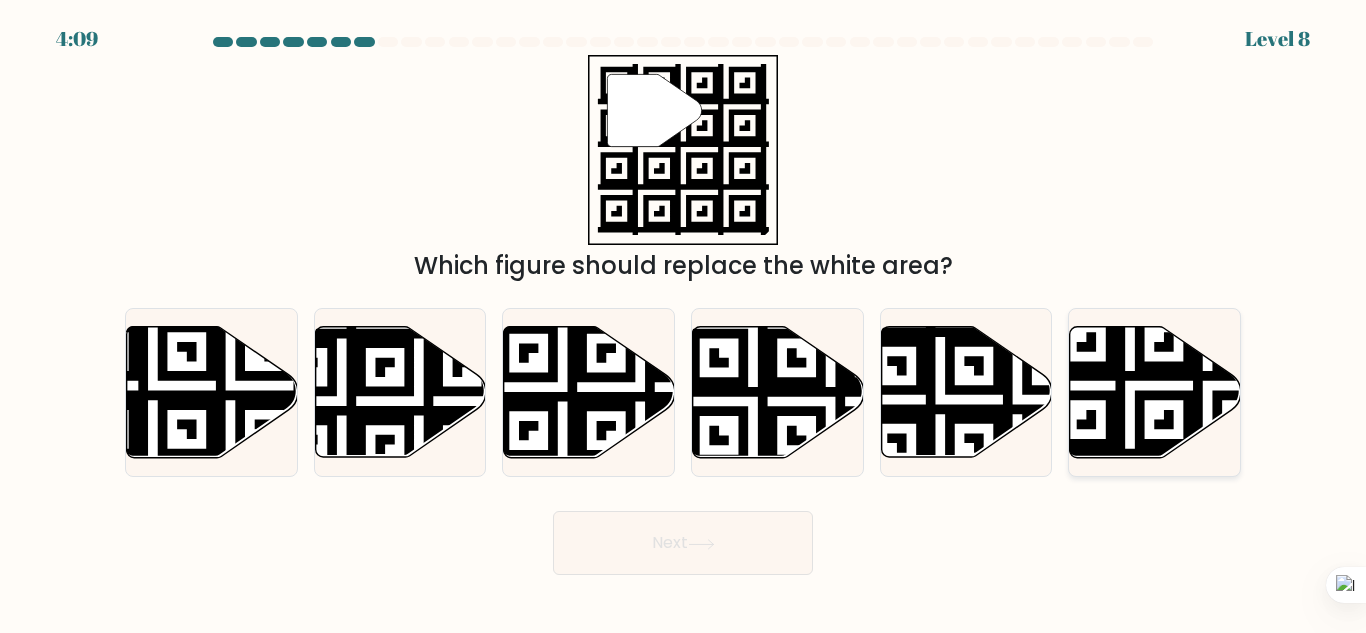 click at bounding box center [1208, 463] 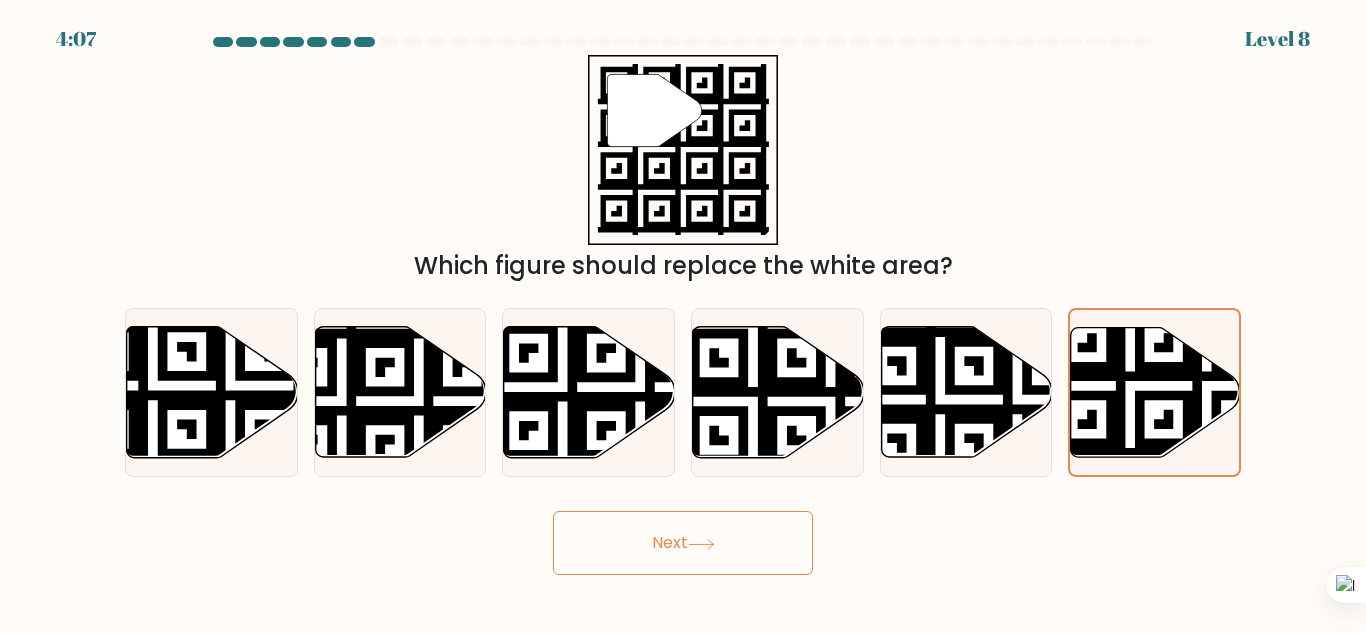 click at bounding box center (701, 544) 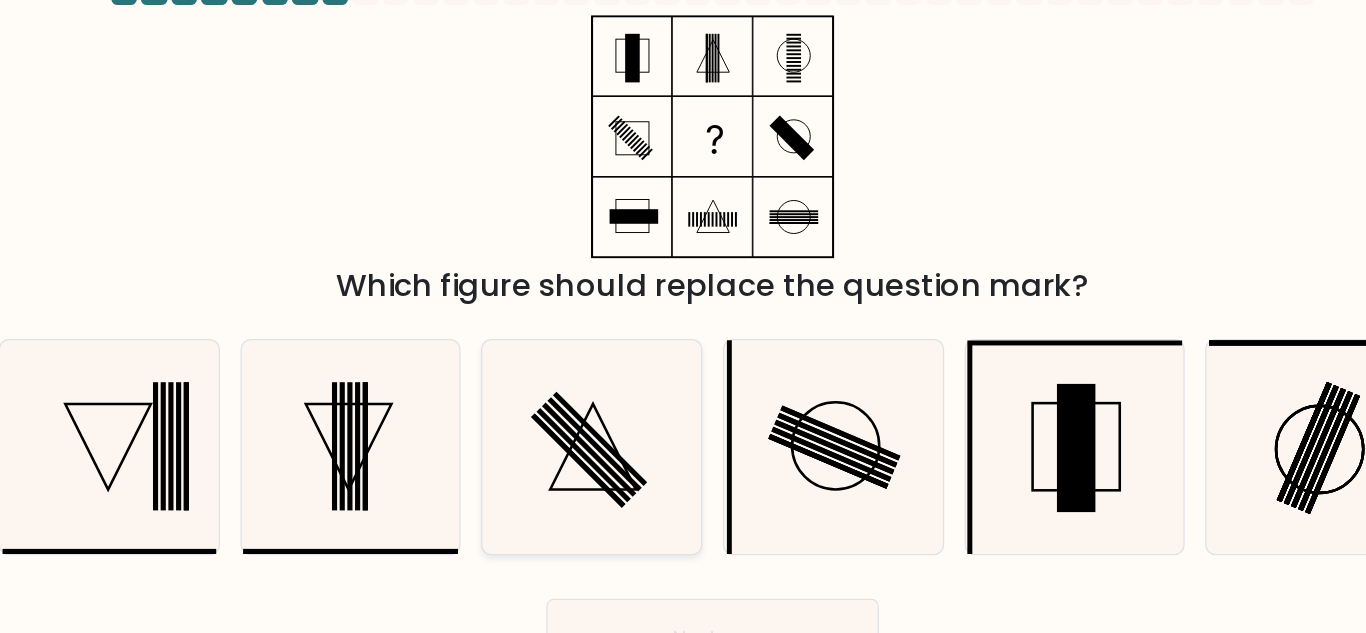 click at bounding box center [587, 395] 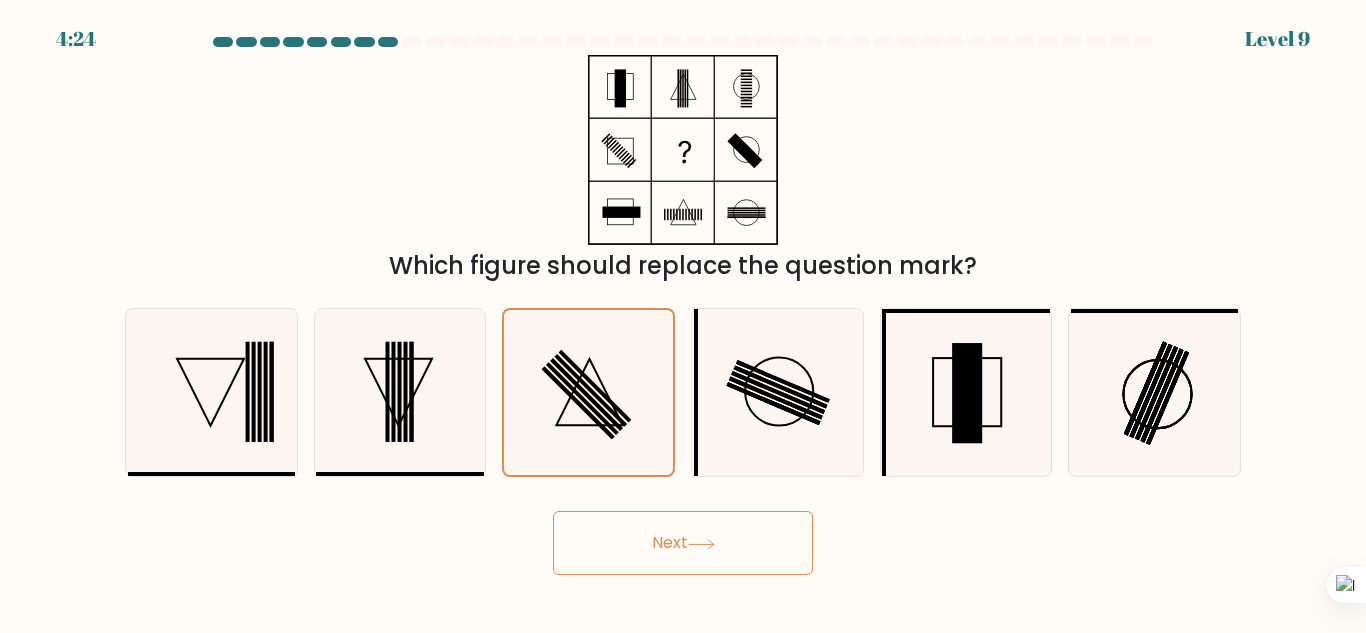 click on "Next" at bounding box center [683, 543] 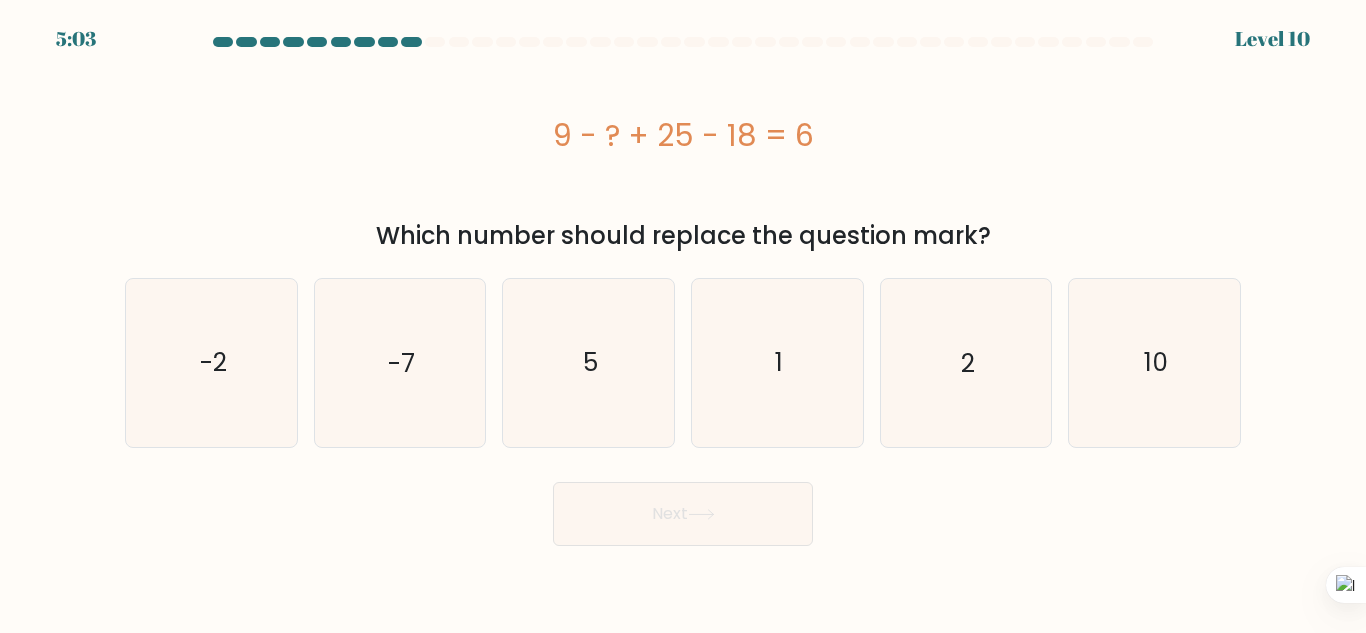 drag, startPoint x: 664, startPoint y: 140, endPoint x: 762, endPoint y: 146, distance: 98.1835 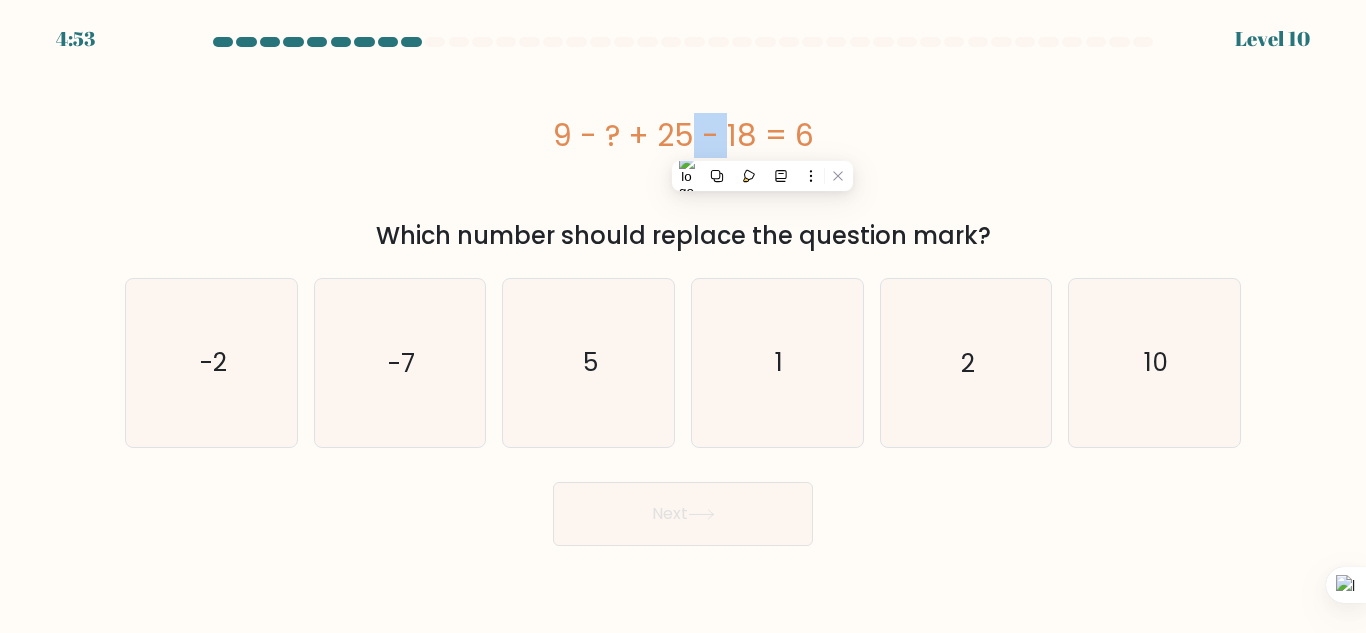drag, startPoint x: 575, startPoint y: 137, endPoint x: 608, endPoint y: 135, distance: 33.06055 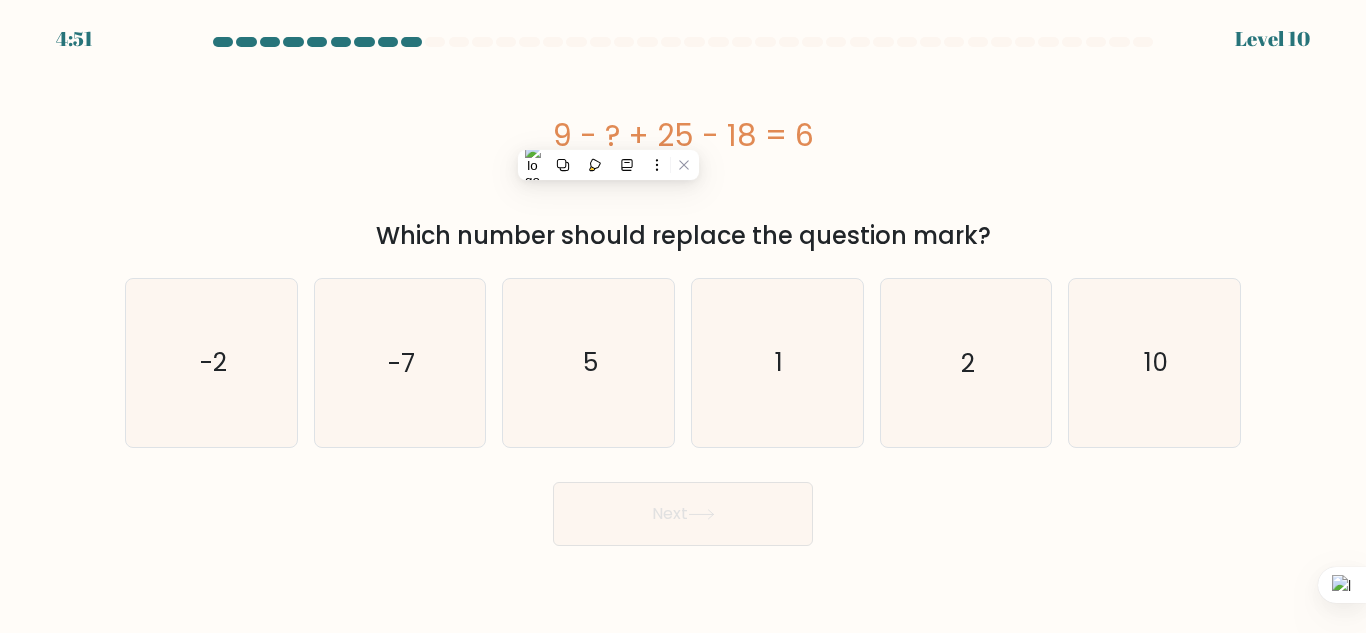 click on "9 - ? + 25 - 18 = 6" at bounding box center [683, 135] 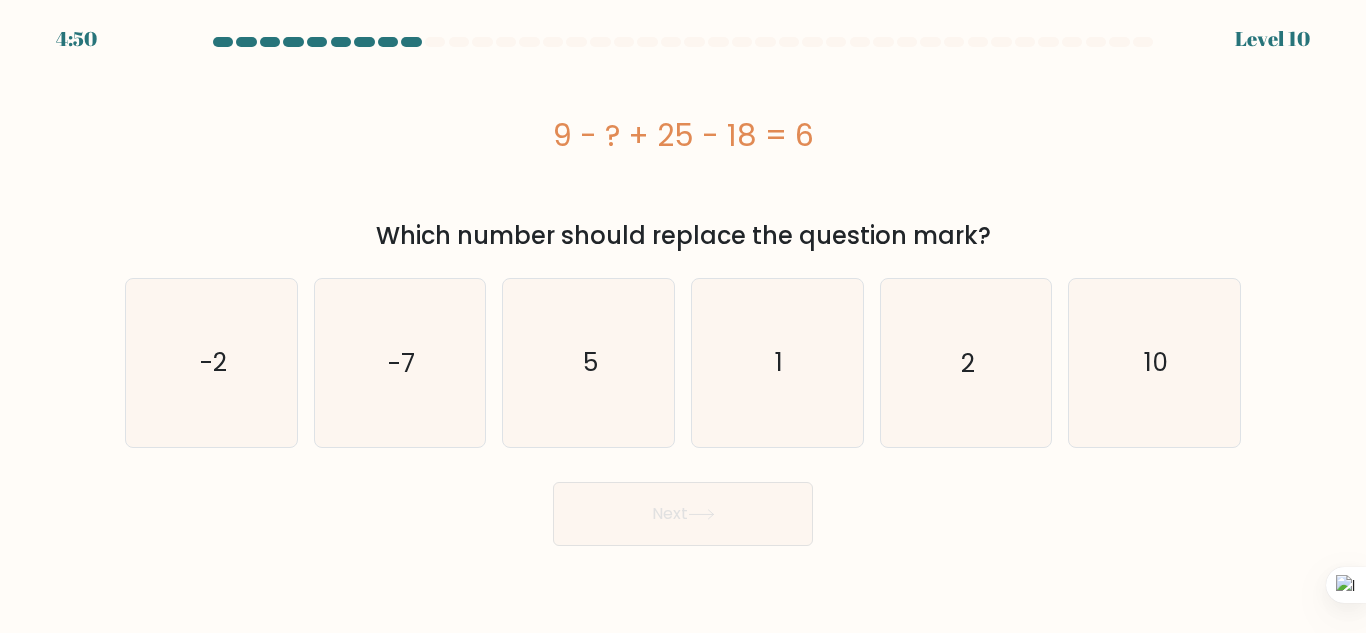 click on "9 - ? + 25 - 18 = 6" at bounding box center [683, 135] 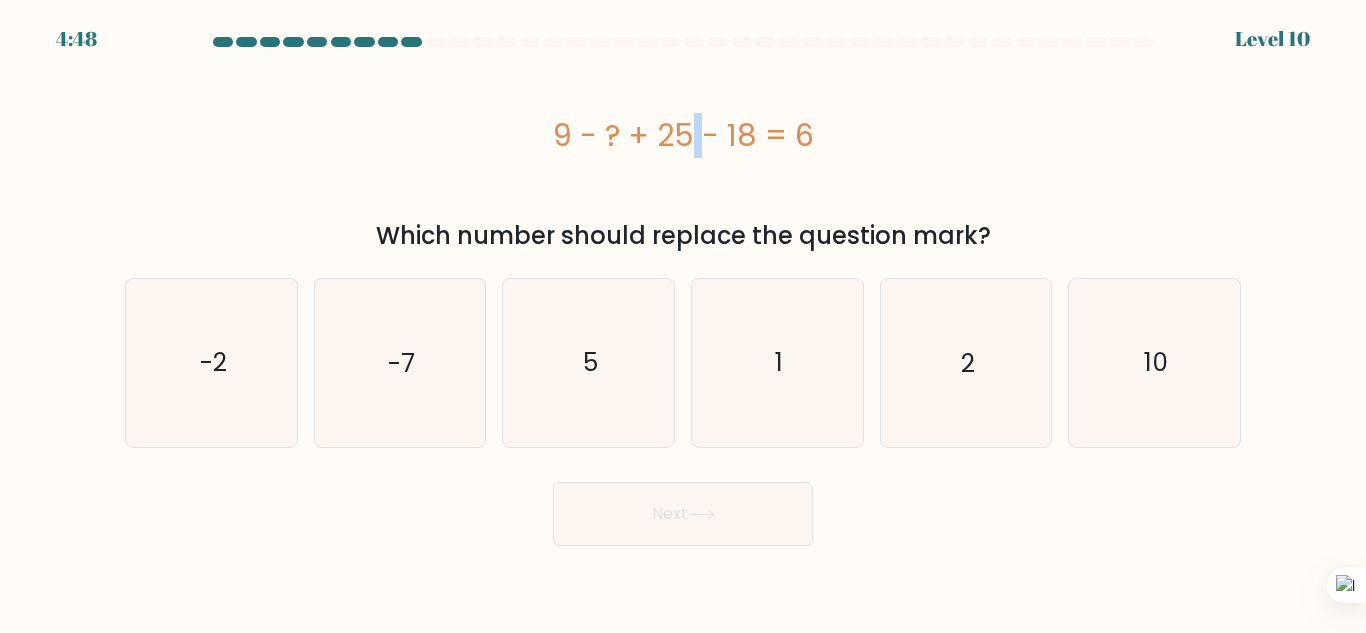 drag, startPoint x: 574, startPoint y: 133, endPoint x: 585, endPoint y: 129, distance: 11.7046995 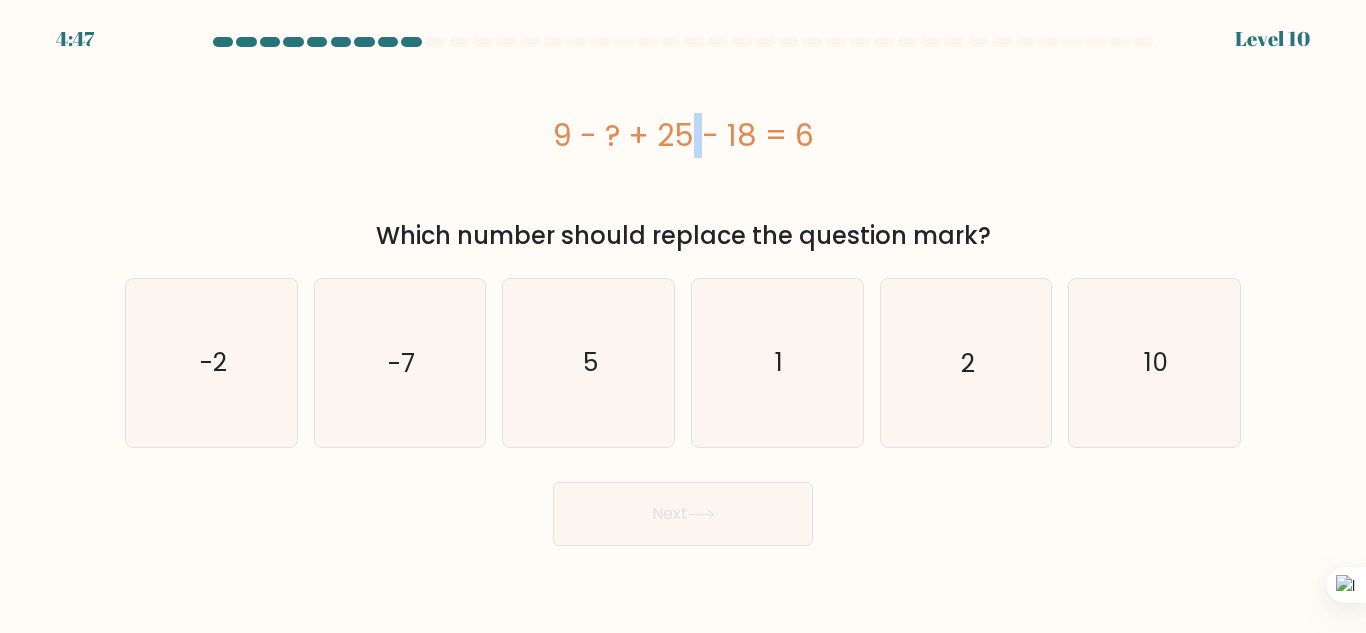 drag, startPoint x: 663, startPoint y: 126, endPoint x: 753, endPoint y: 126, distance: 90 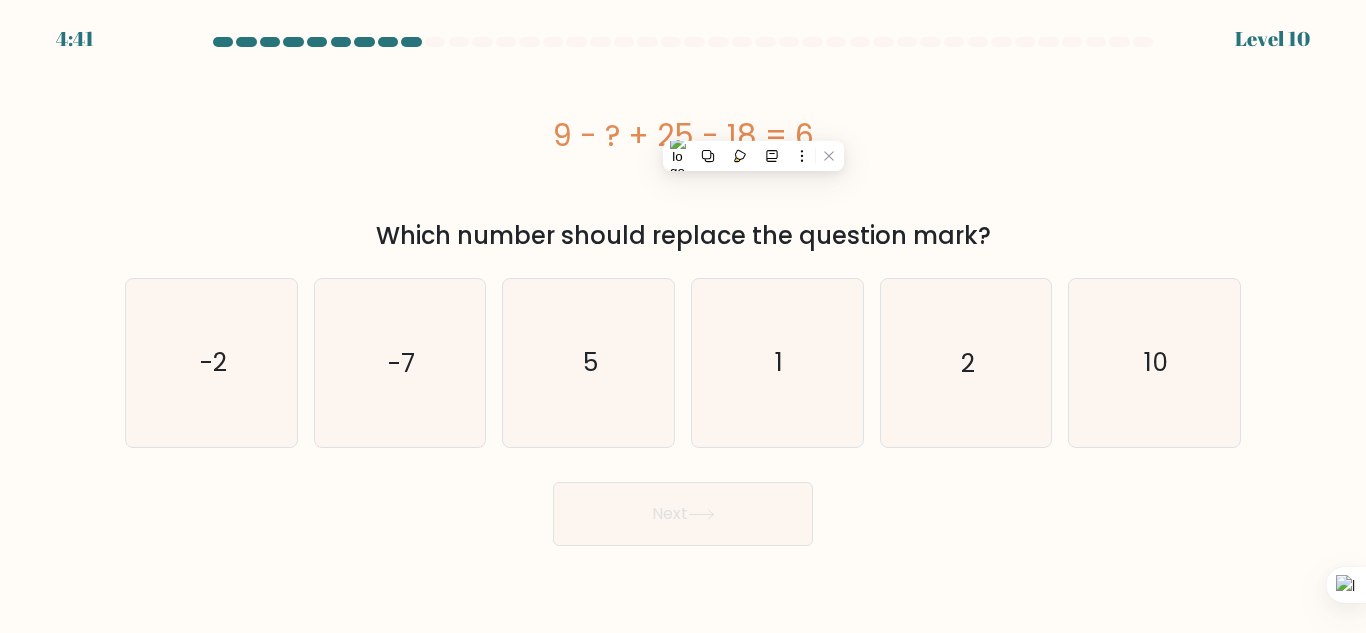 click on "9 - ? + 25 - 18 = 6" at bounding box center (683, 135) 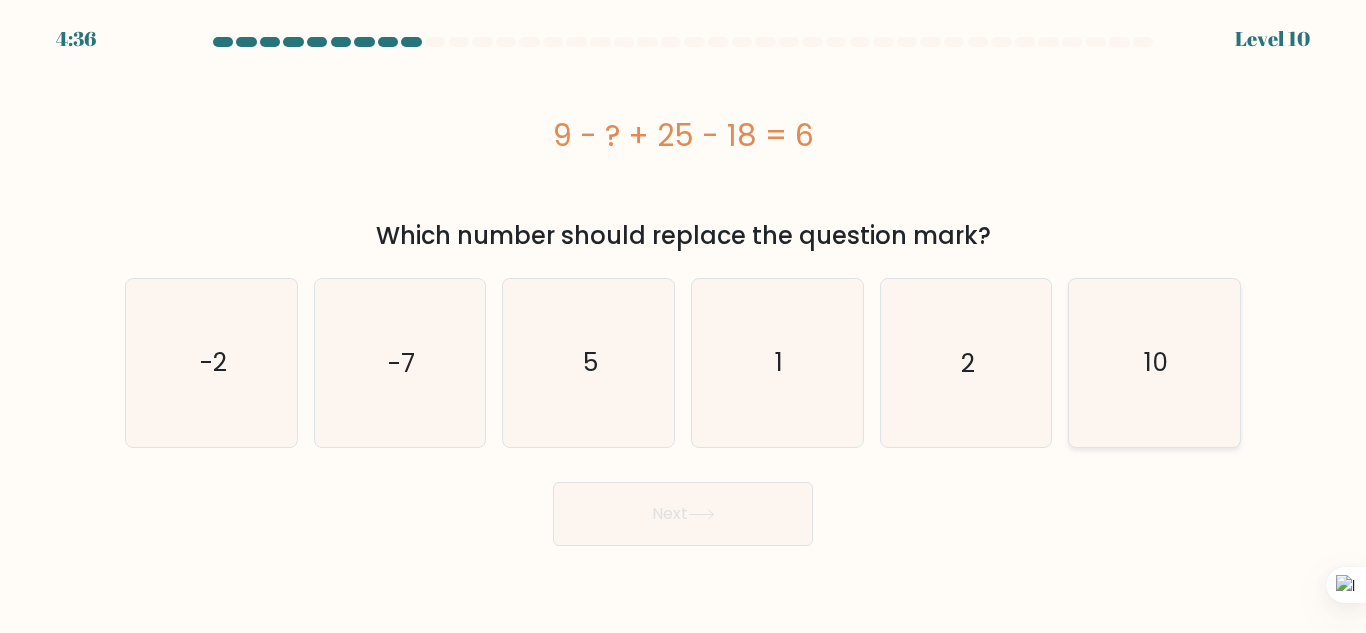 click on "10" at bounding box center (1154, 362) 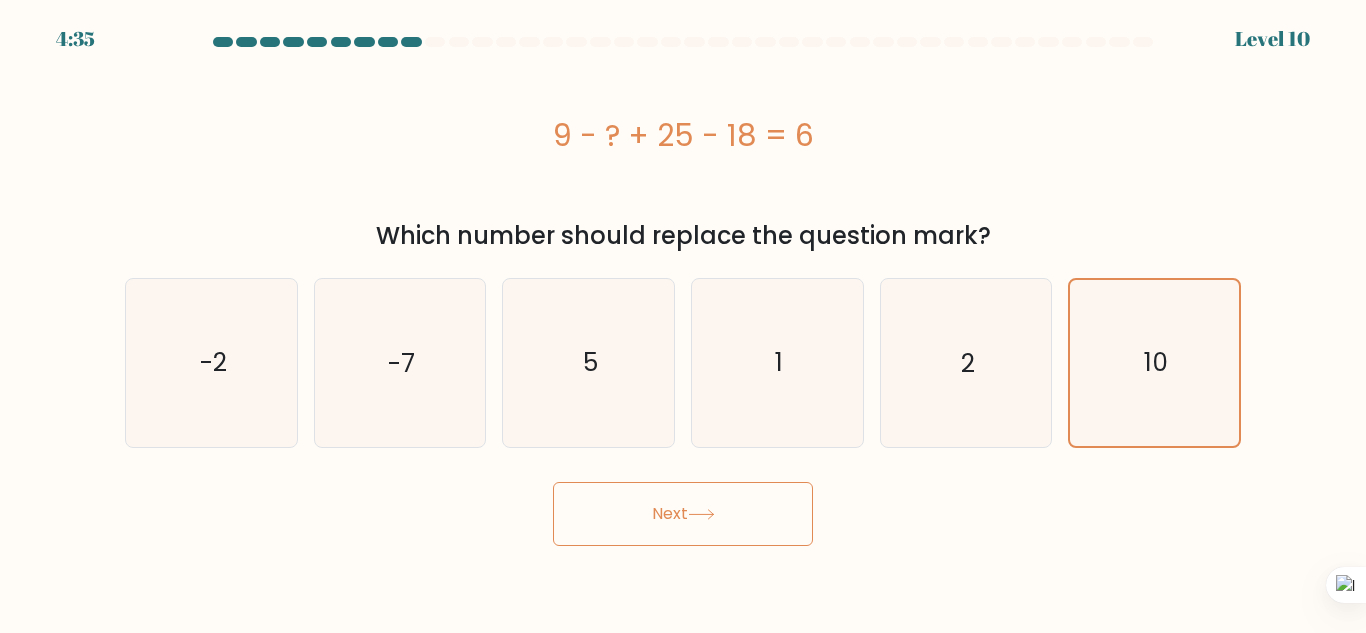 click at bounding box center [701, 514] 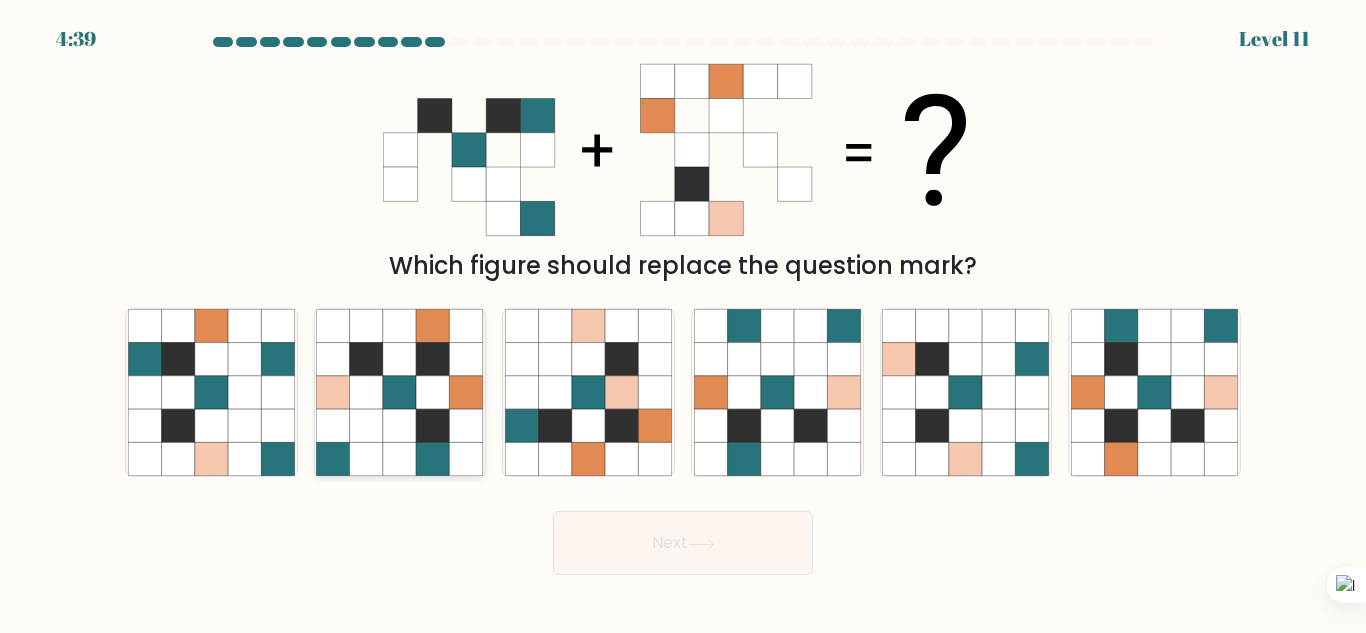 click at bounding box center [433, 425] 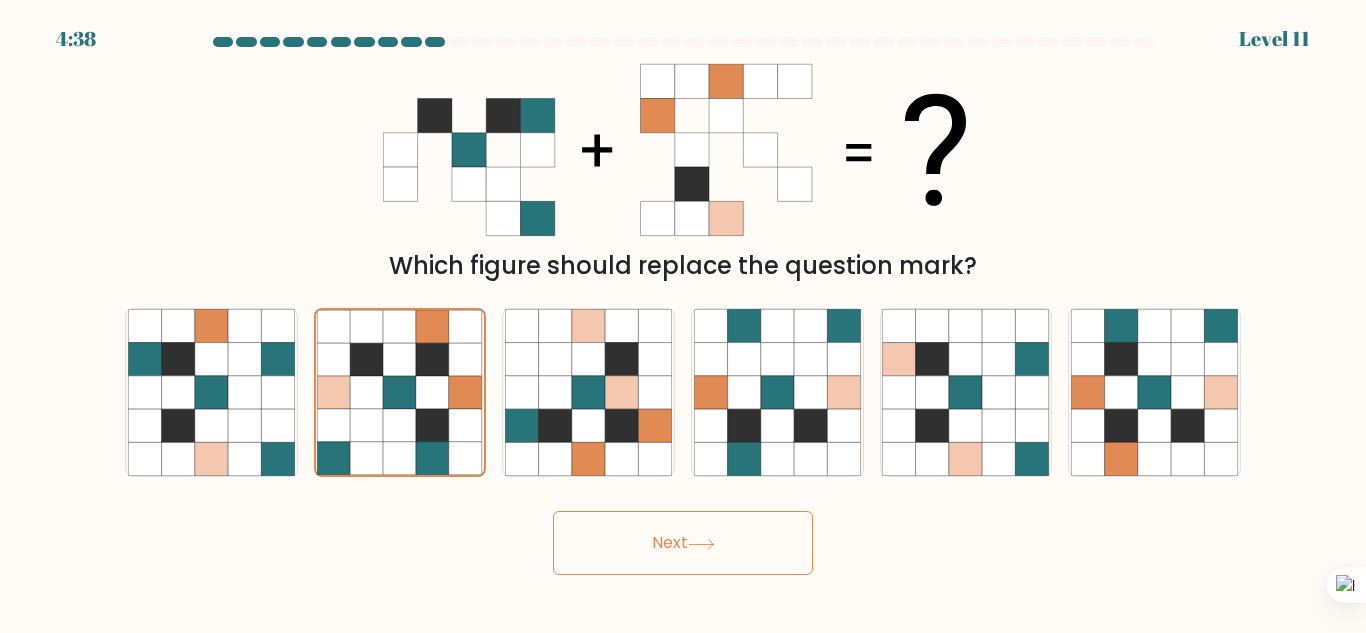 click on "Next" at bounding box center (683, 543) 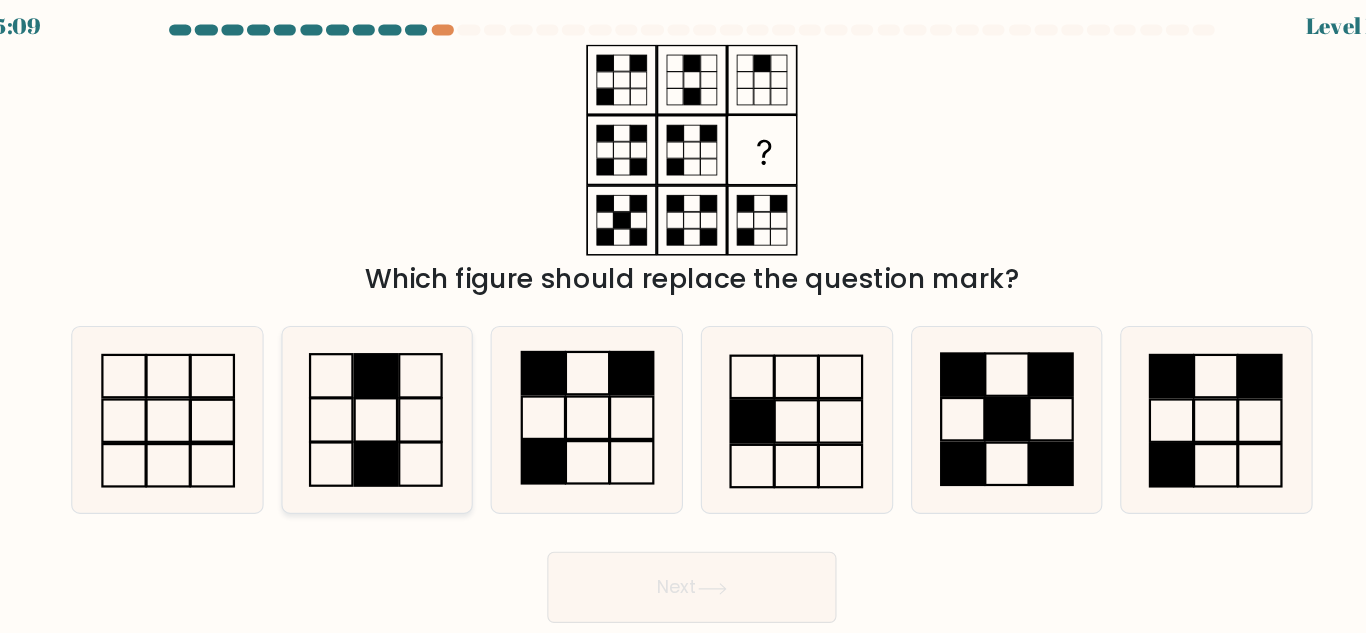 click at bounding box center [399, 392] 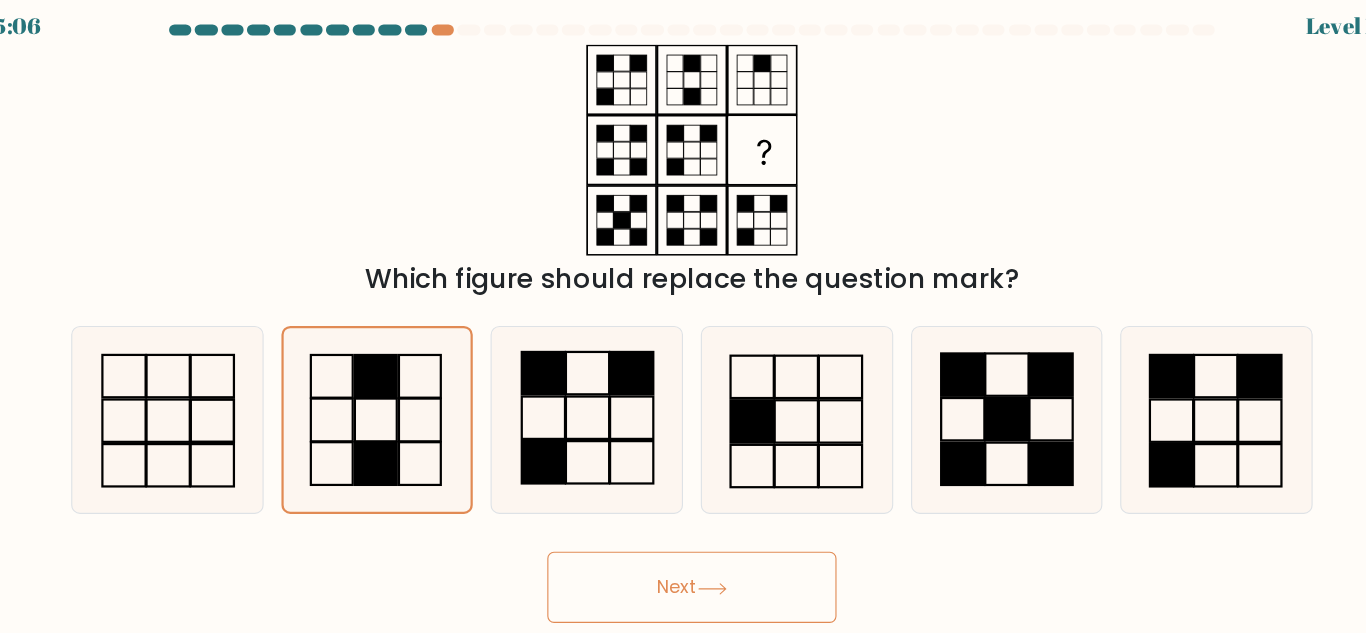 click on "Next" at bounding box center [683, 543] 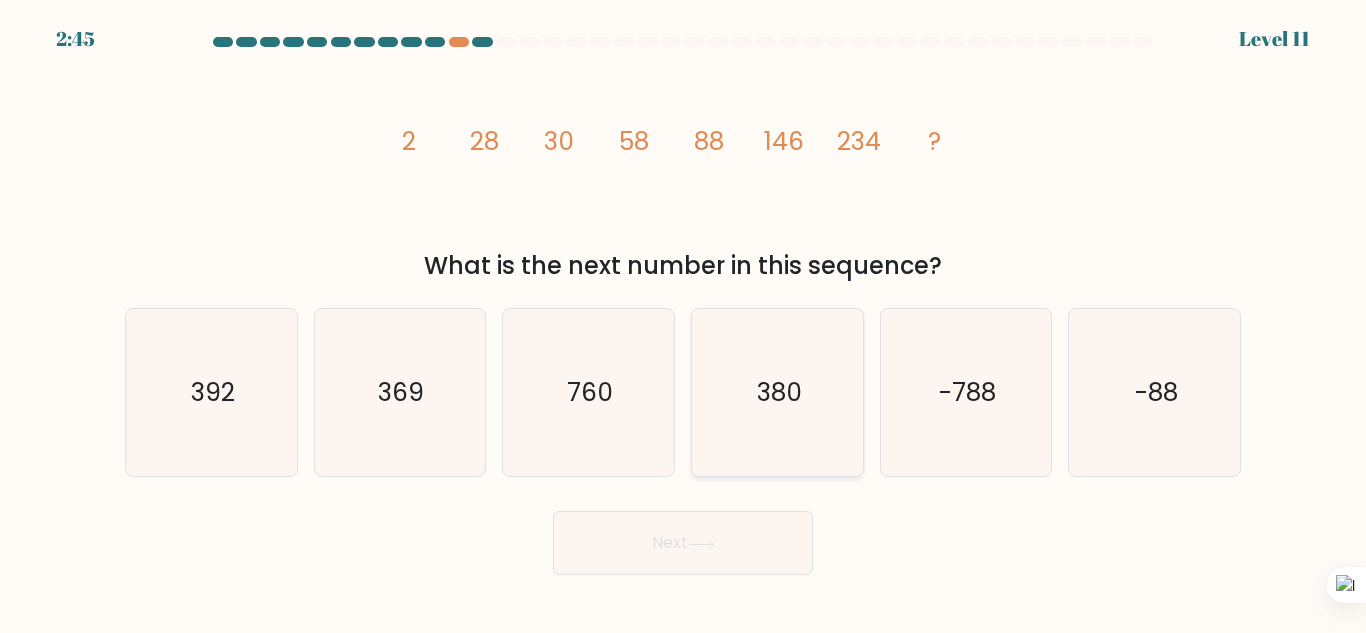 click on "380" at bounding box center [777, 392] 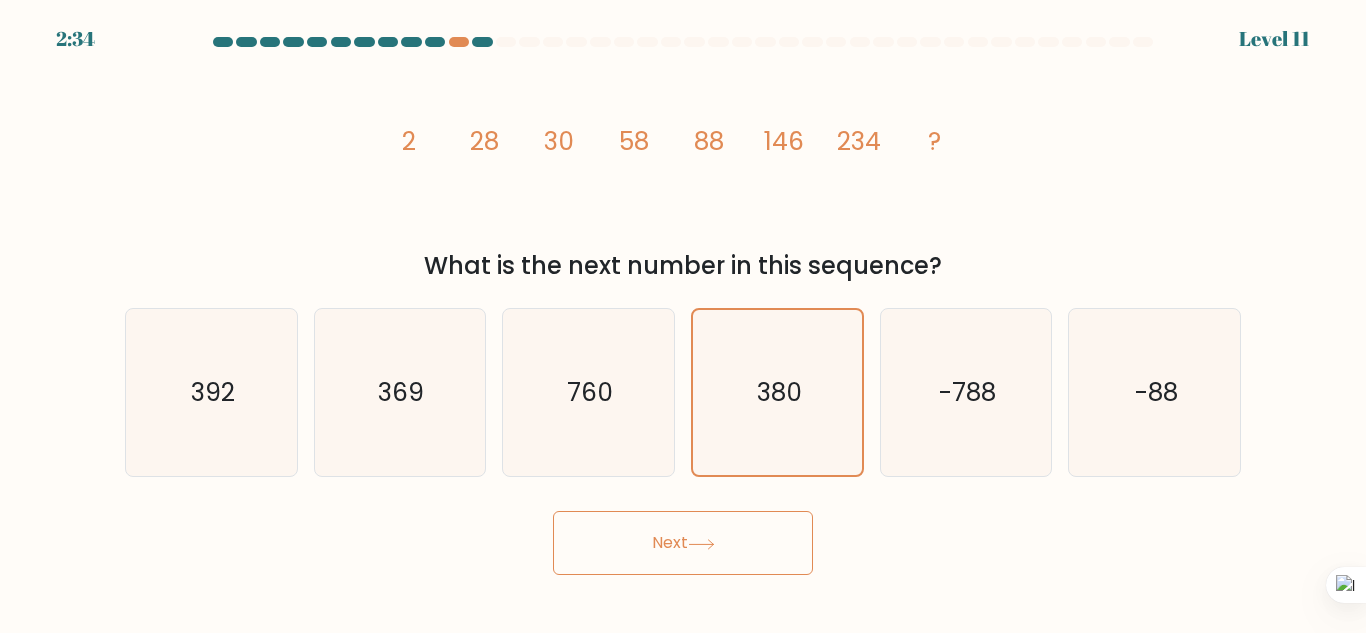 click on "Next" at bounding box center (683, 543) 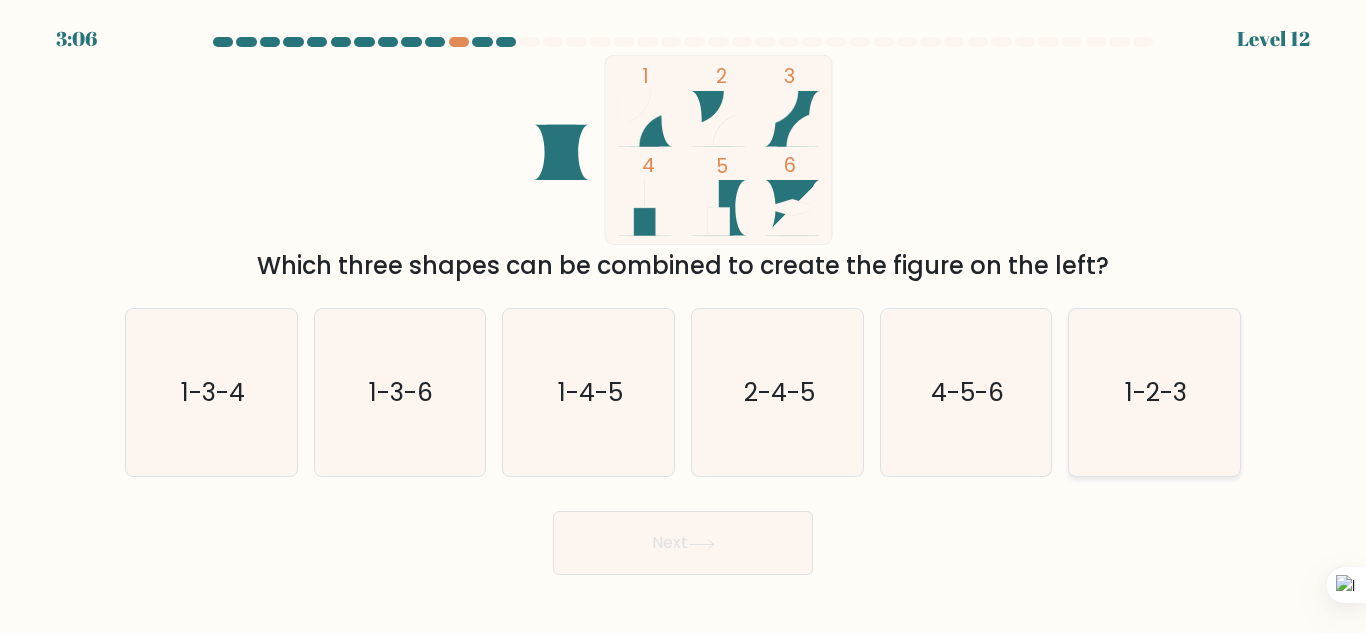 click on "1-2-3" at bounding box center (1154, 392) 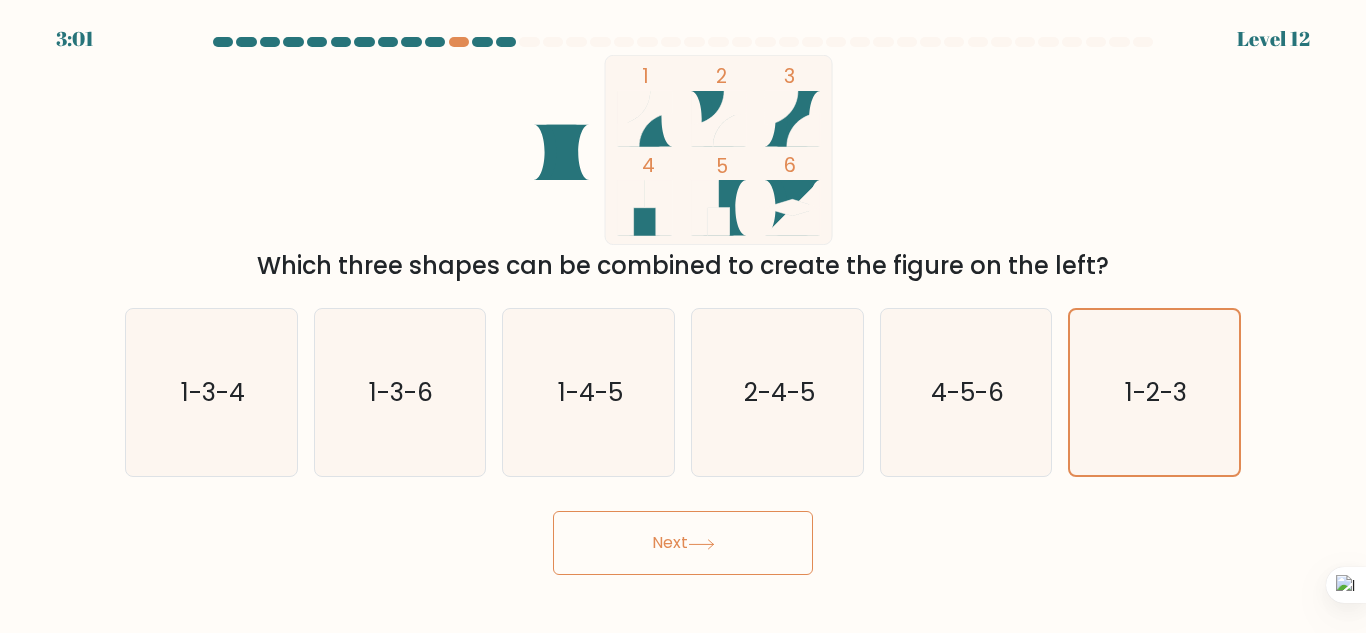 click on "Next" at bounding box center [683, 543] 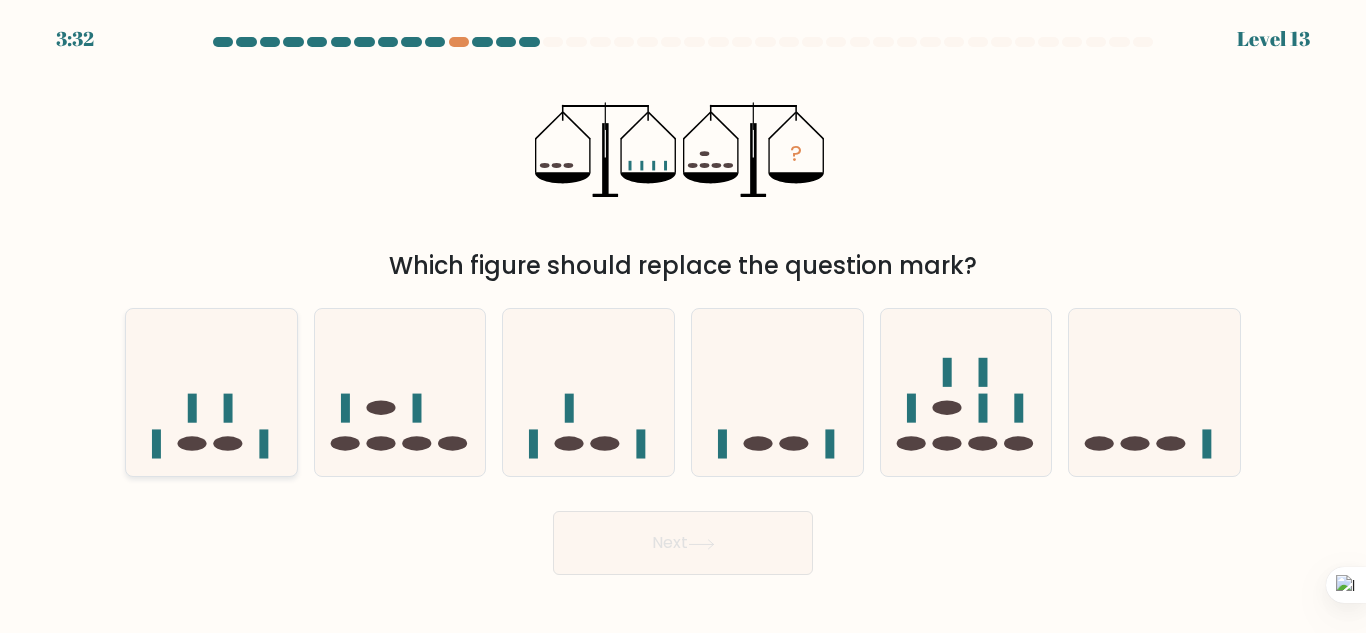 click at bounding box center (211, 392) 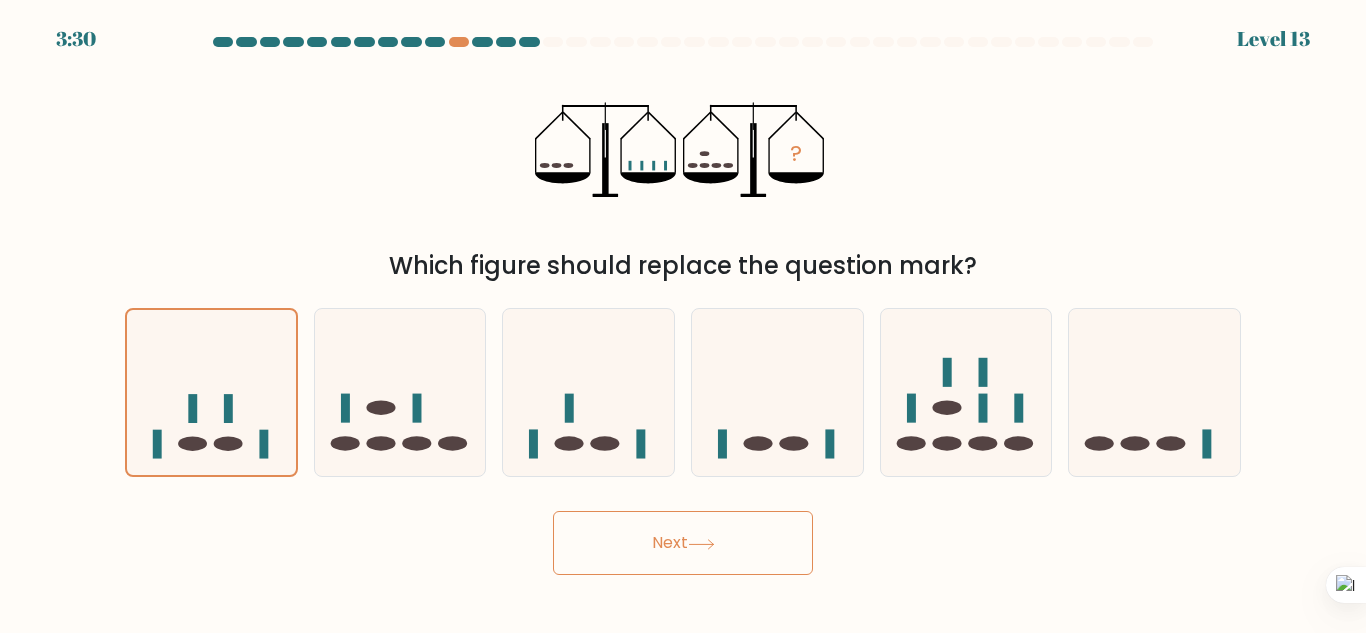click at bounding box center (701, 543) 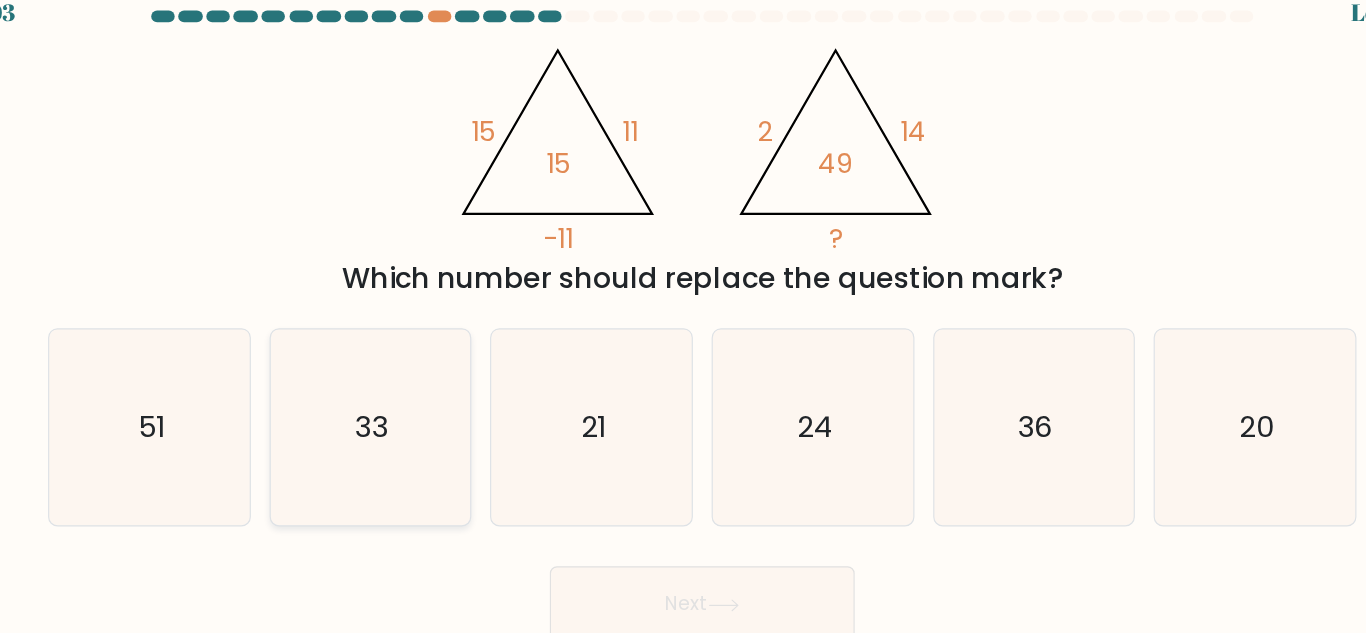click on "33" at bounding box center (399, 392) 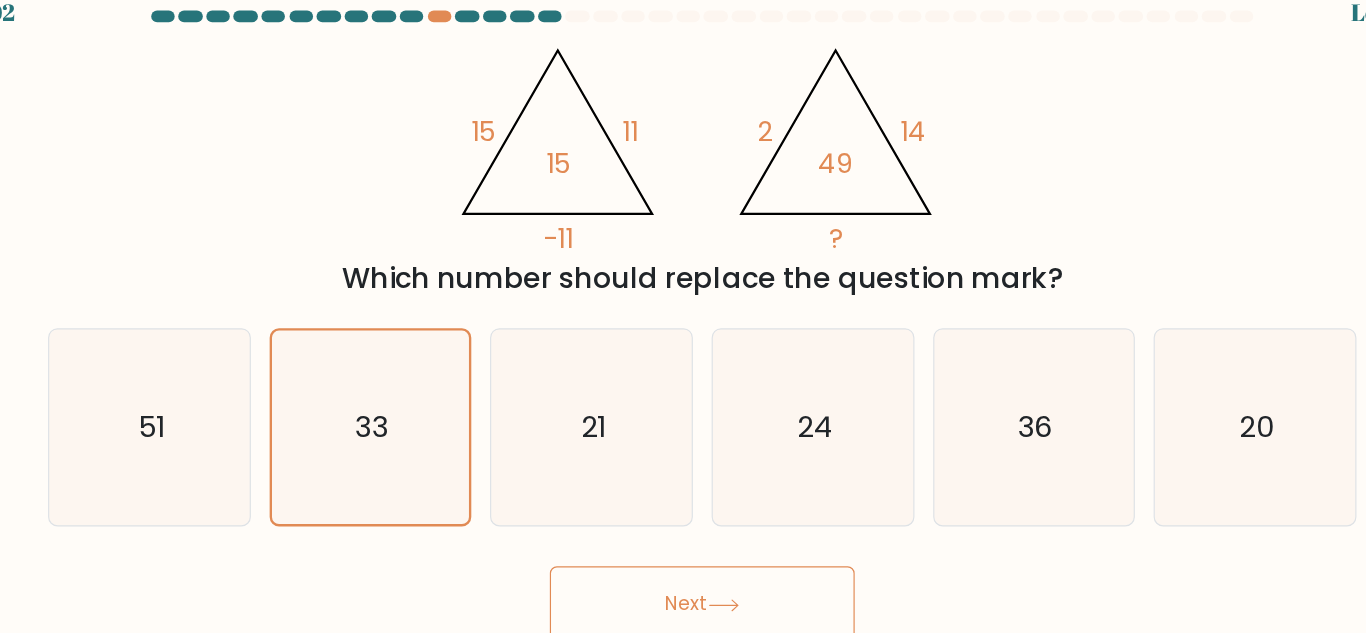 click on "Next" at bounding box center [683, 543] 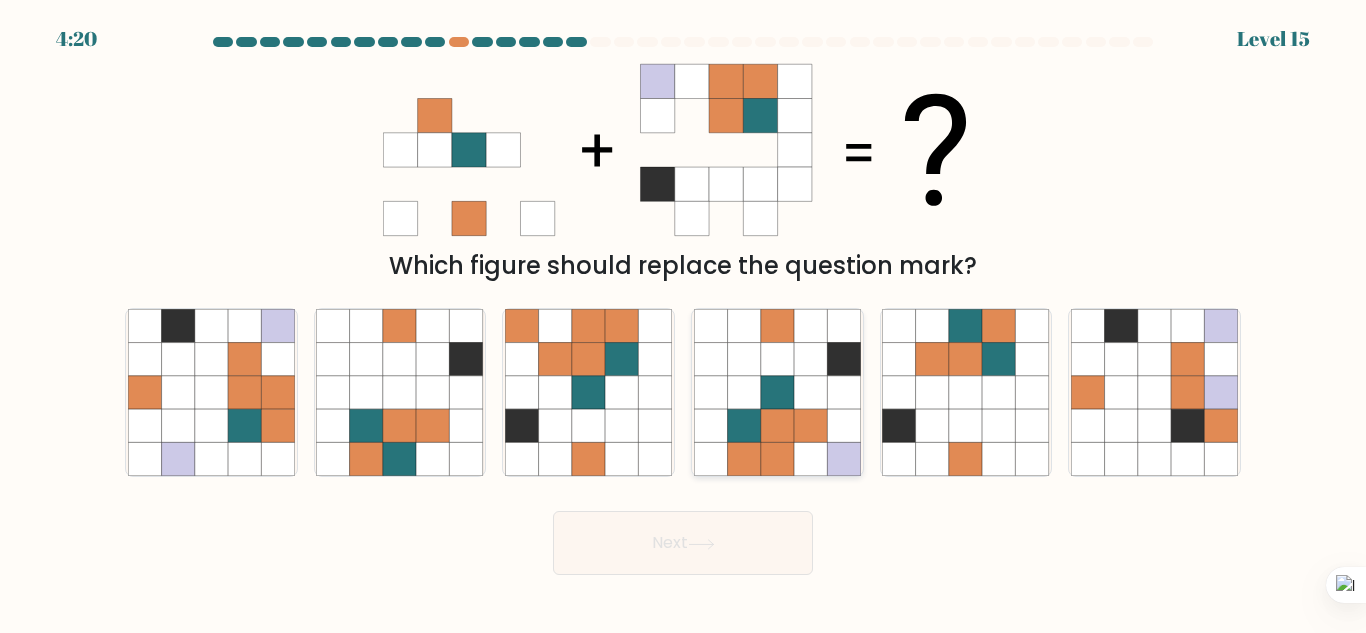 click at bounding box center (810, 459) 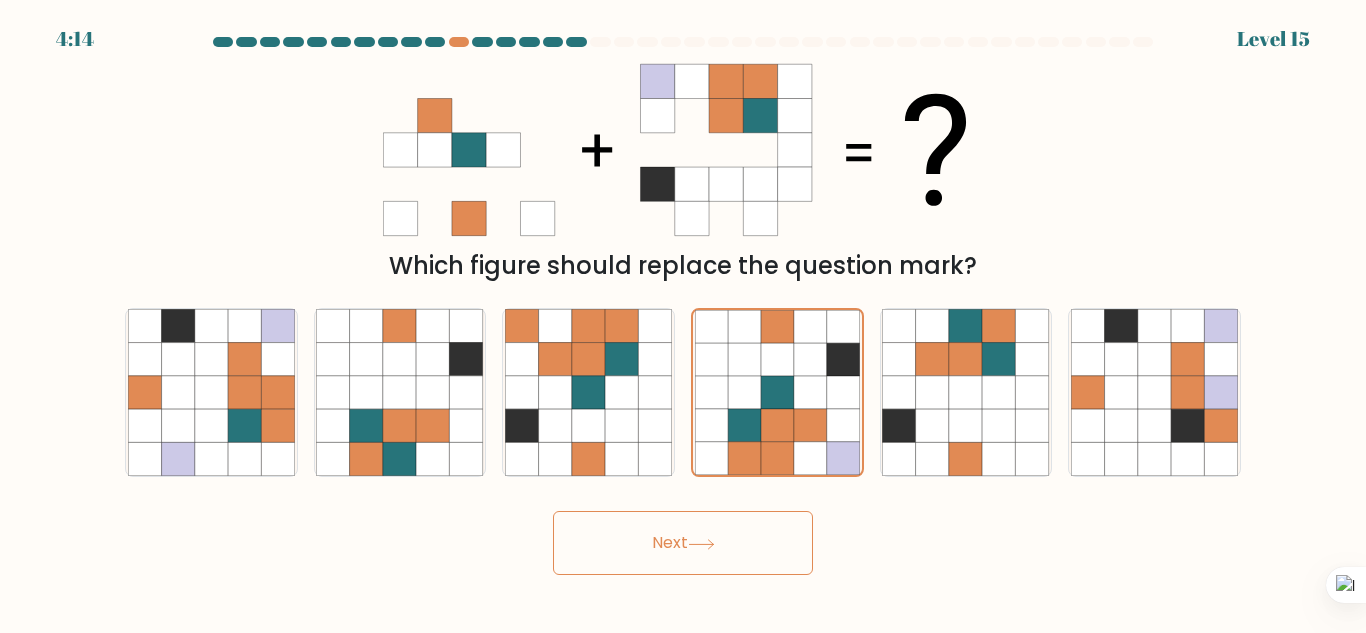 click at bounding box center (701, 543) 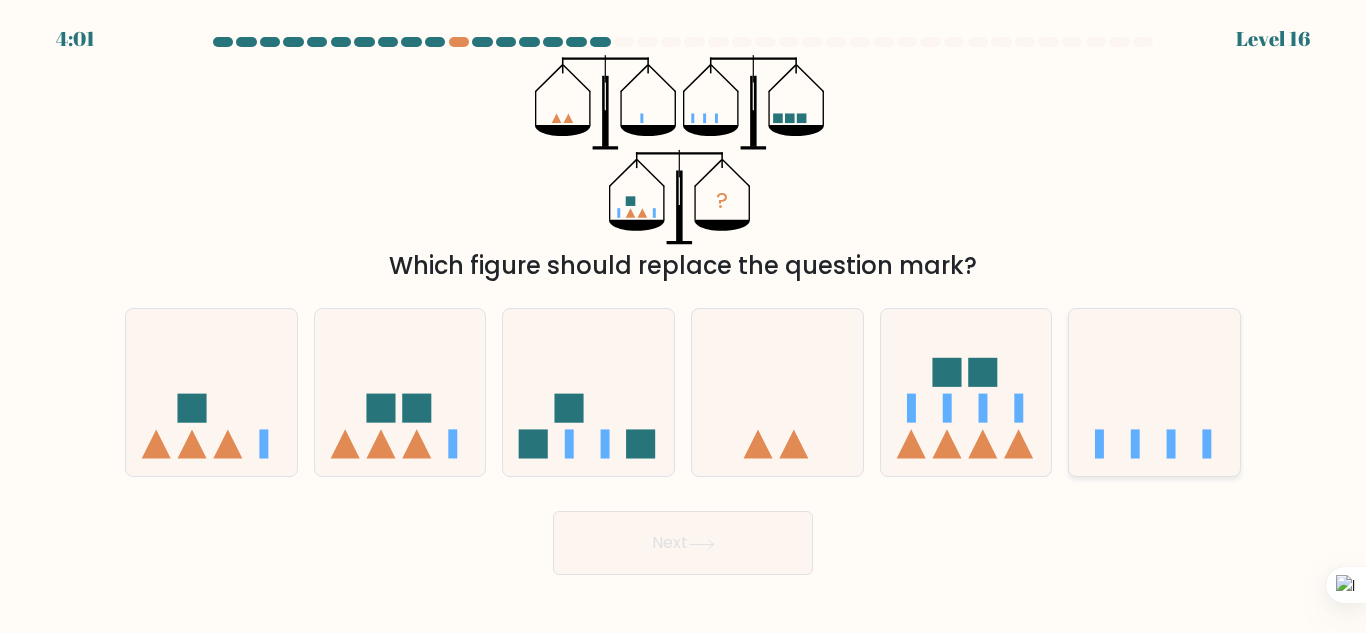 click at bounding box center [1154, 392] 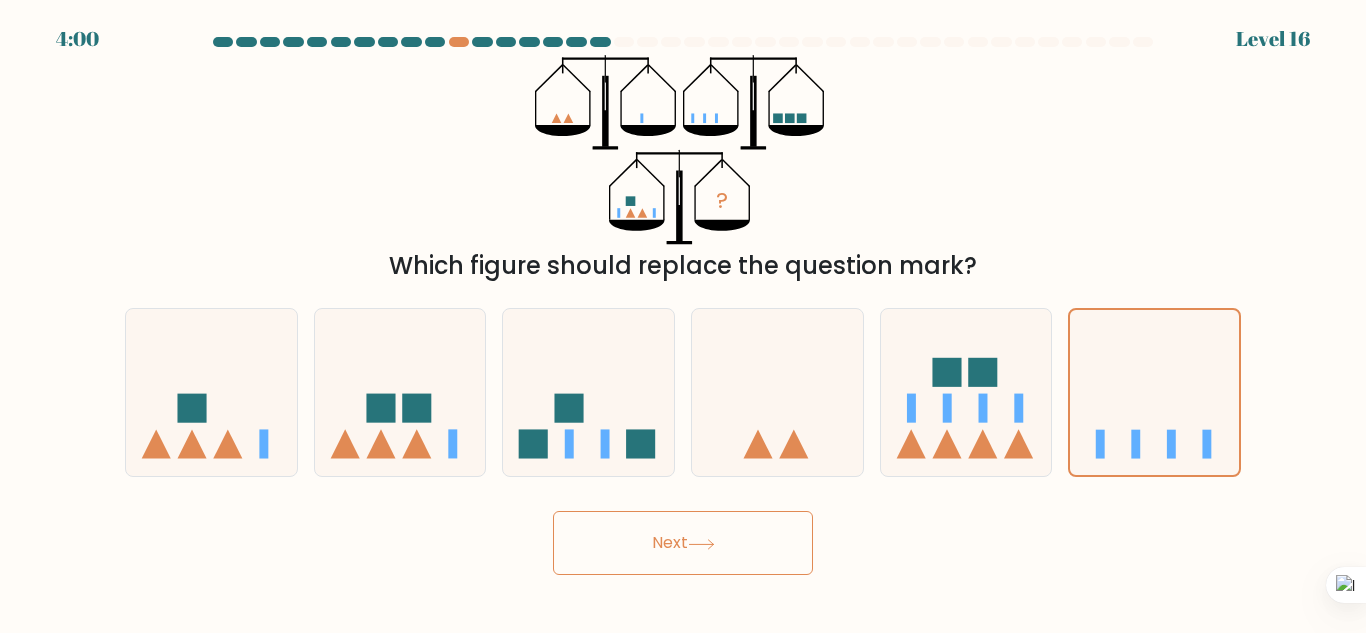 click on "Next" at bounding box center (683, 543) 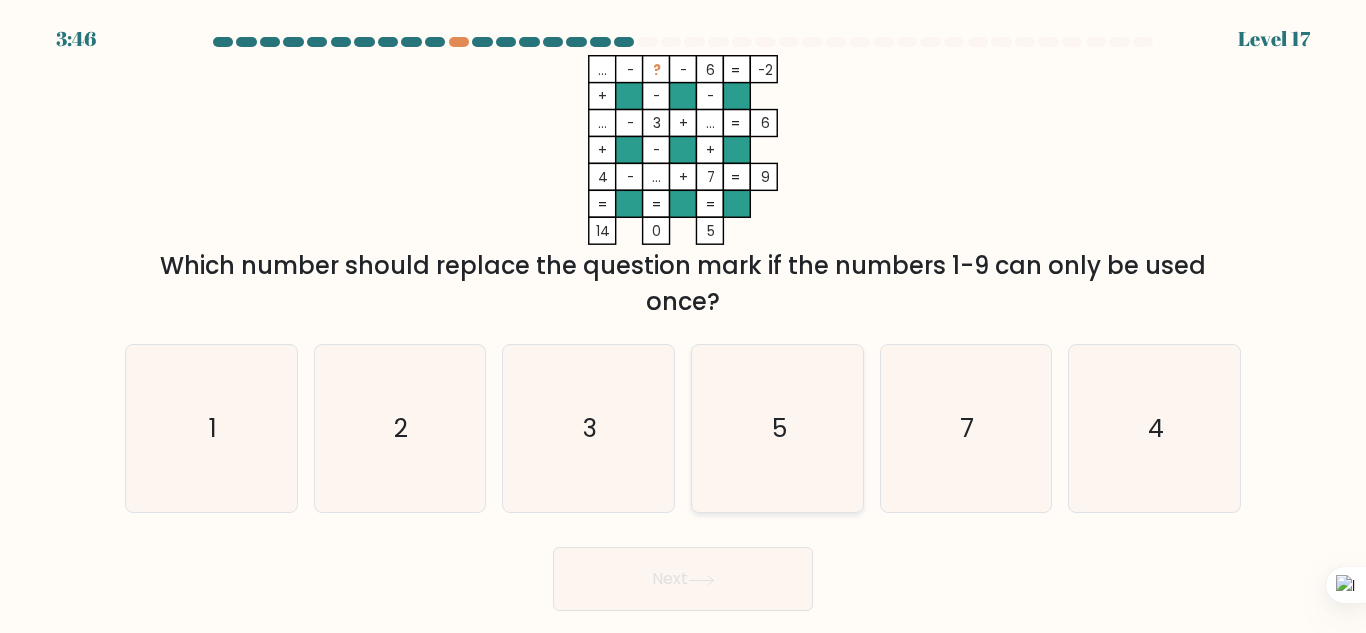 click on "5" at bounding box center (777, 428) 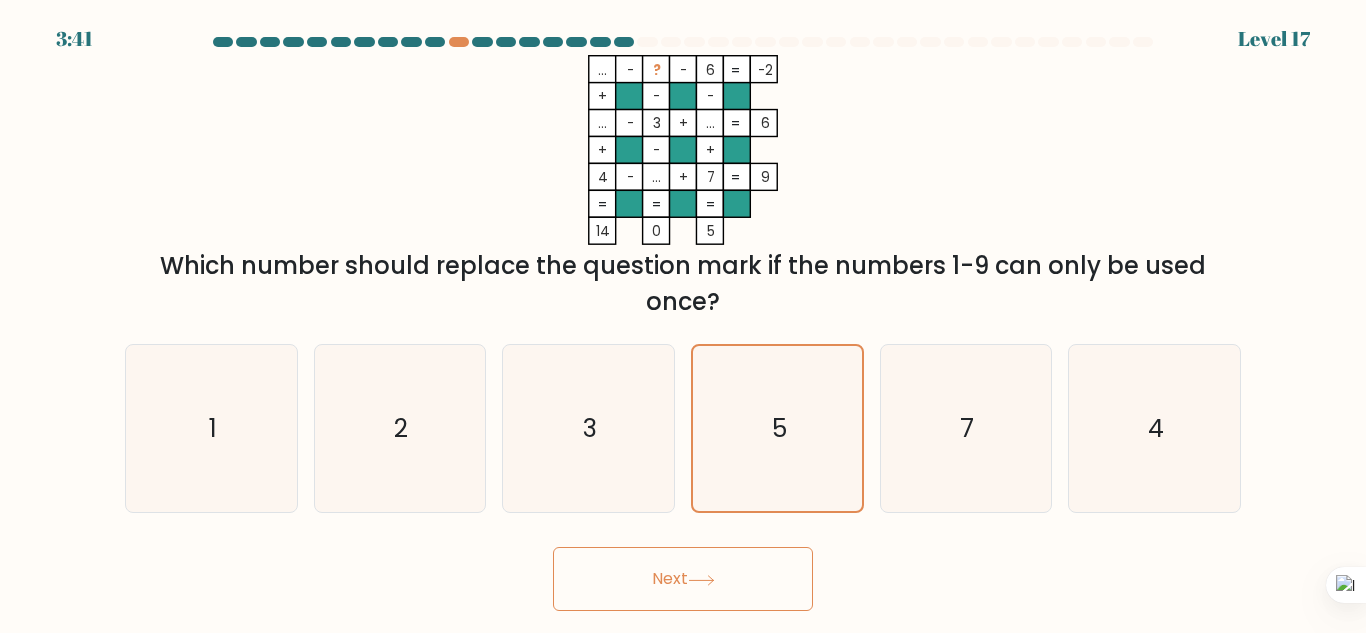 click on "Next" at bounding box center (683, 579) 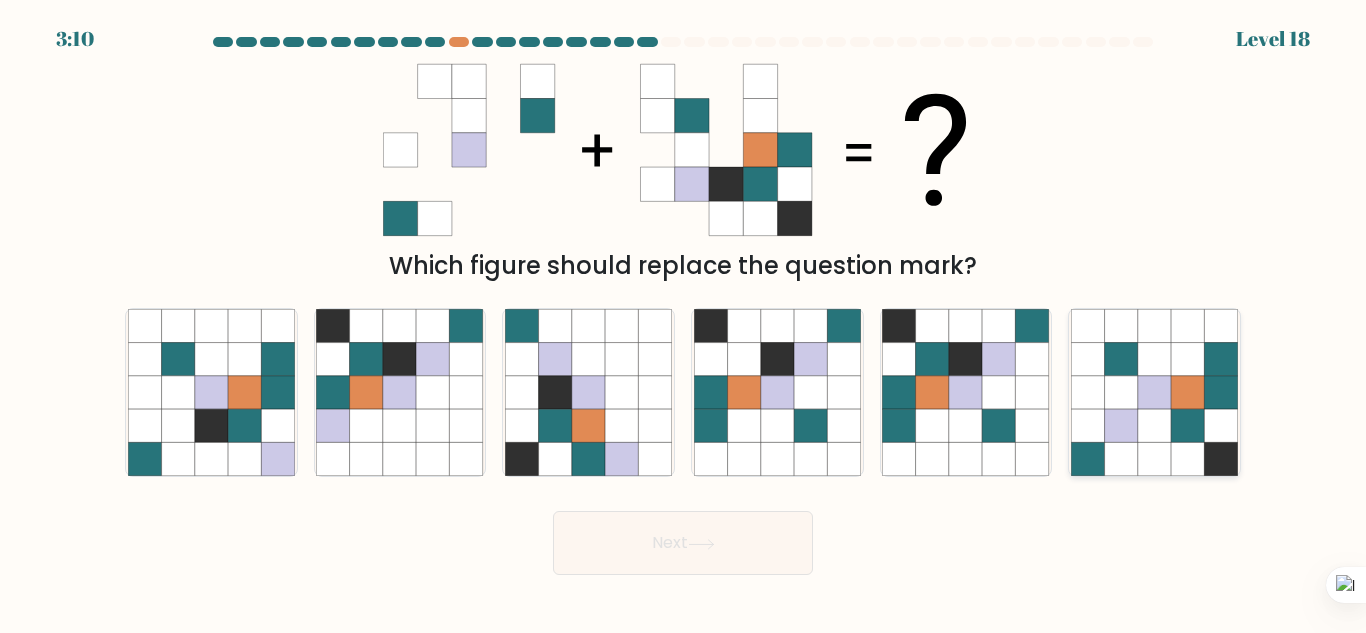 click at bounding box center (1221, 392) 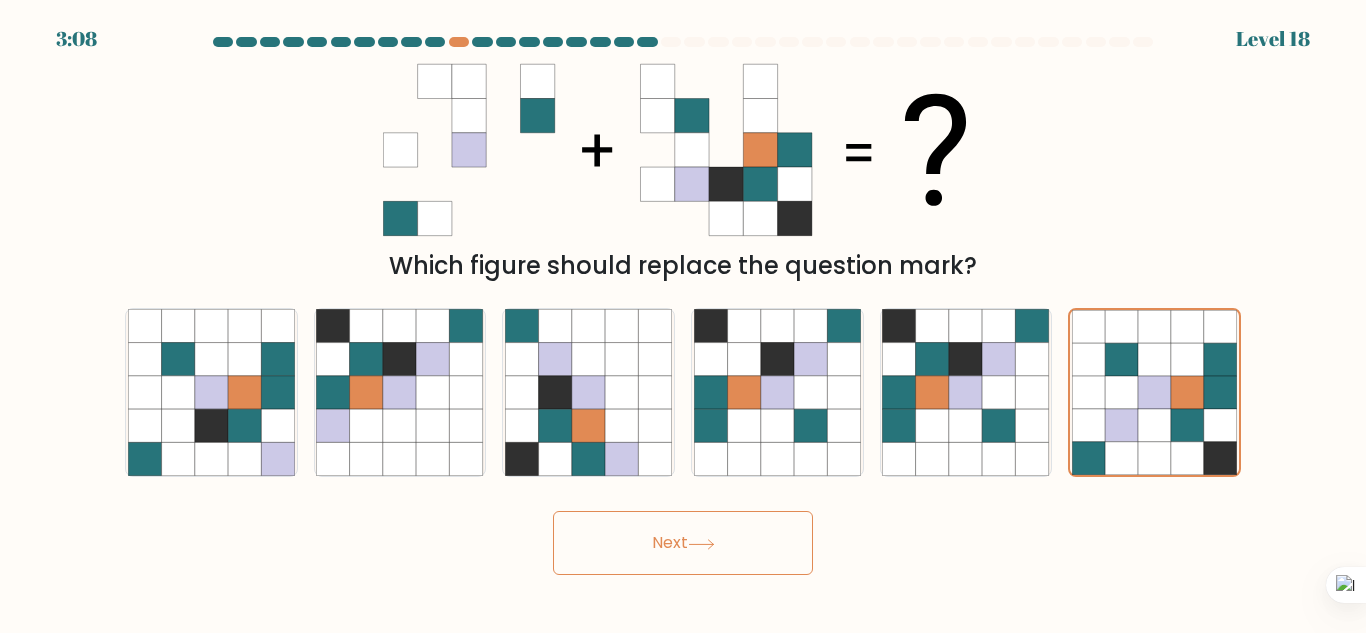click on "Next" at bounding box center [683, 543] 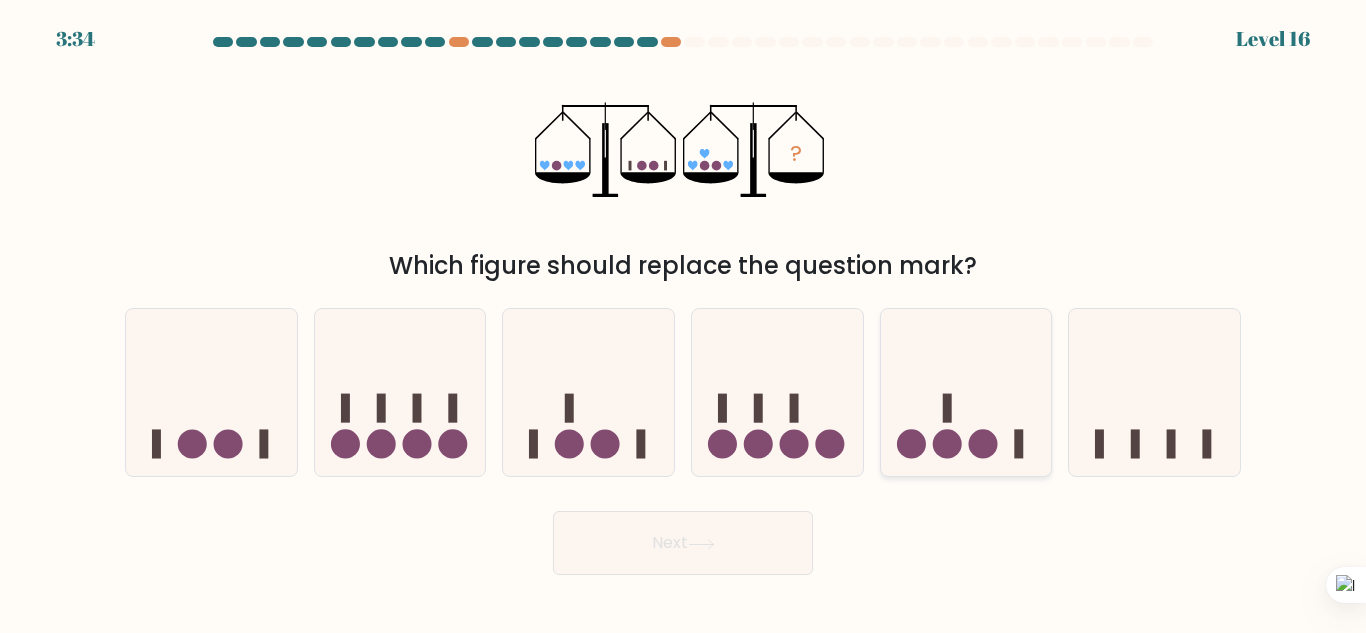 click at bounding box center [966, 392] 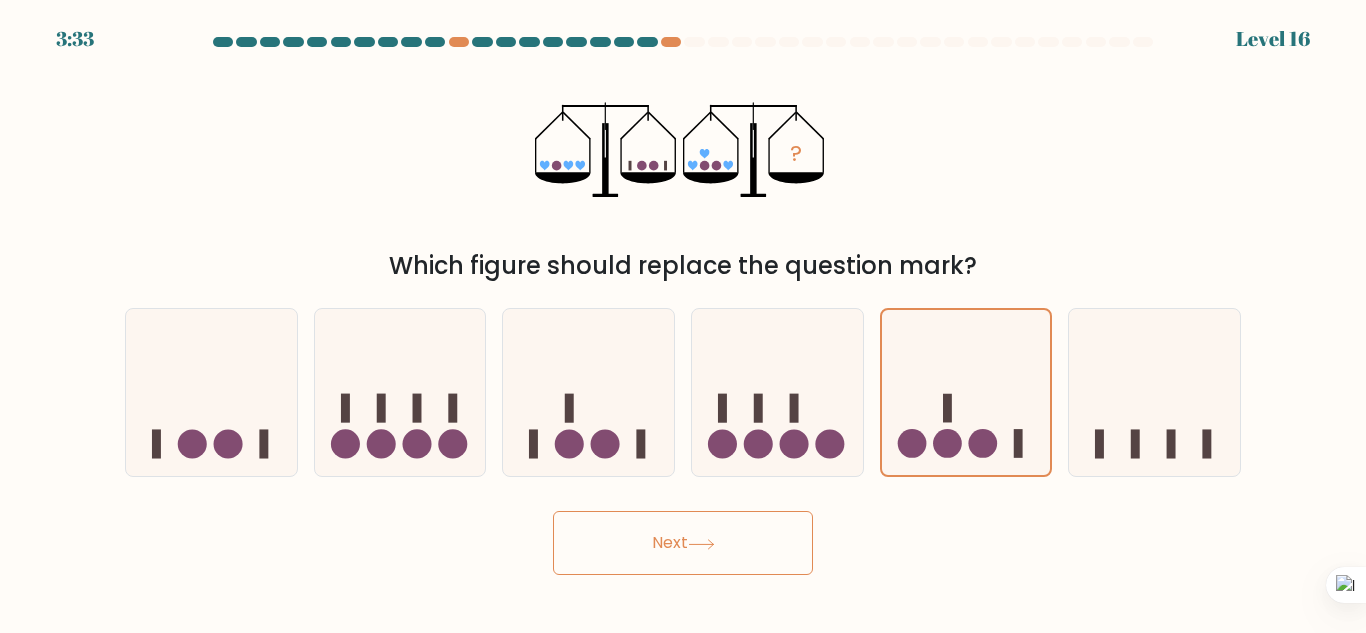 click on "Next" at bounding box center (683, 543) 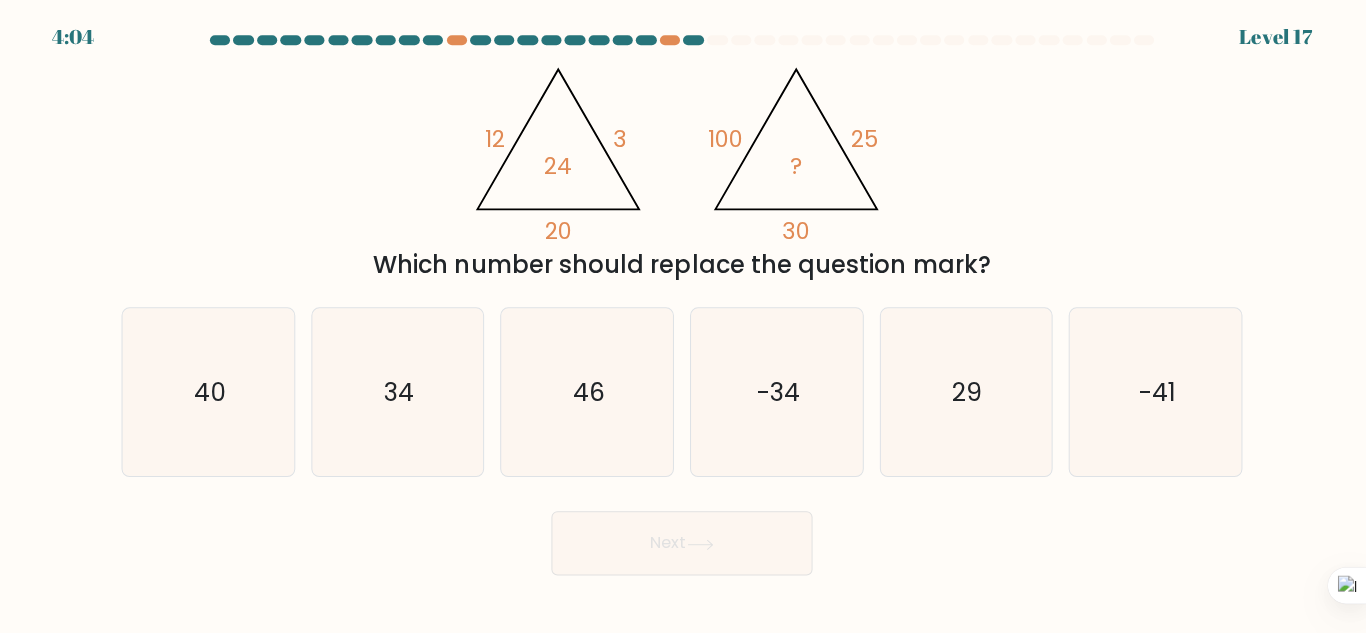 scroll, scrollTop: 0, scrollLeft: 0, axis: both 